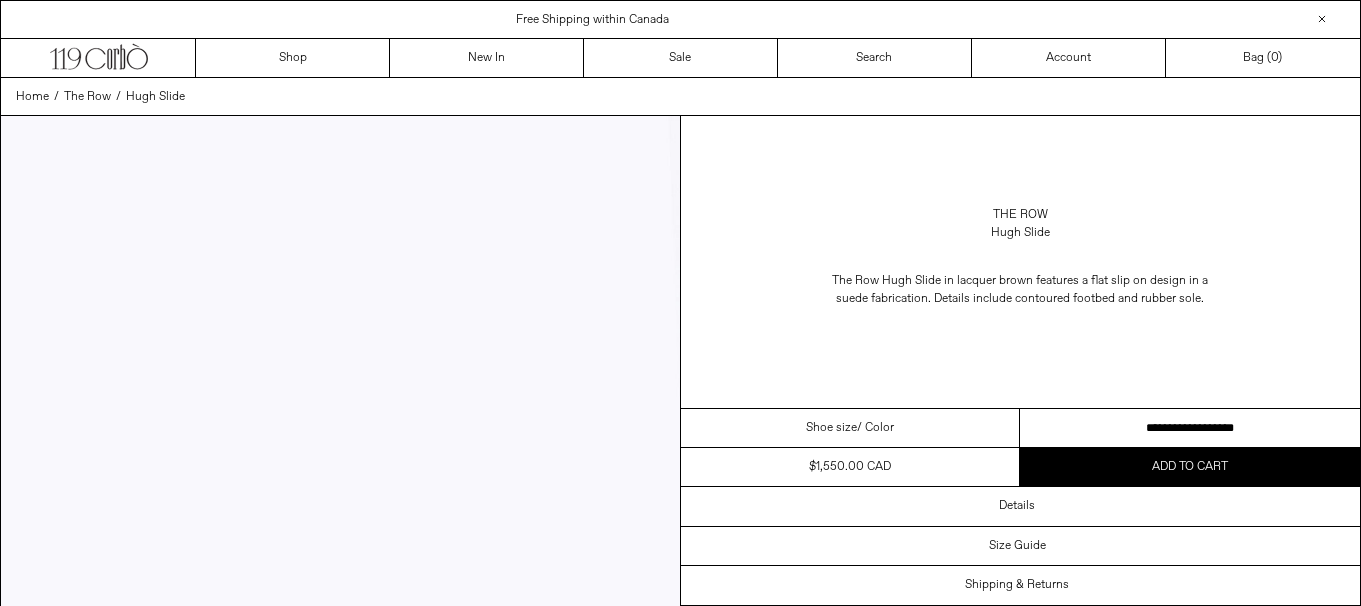 scroll, scrollTop: 0, scrollLeft: 0, axis: both 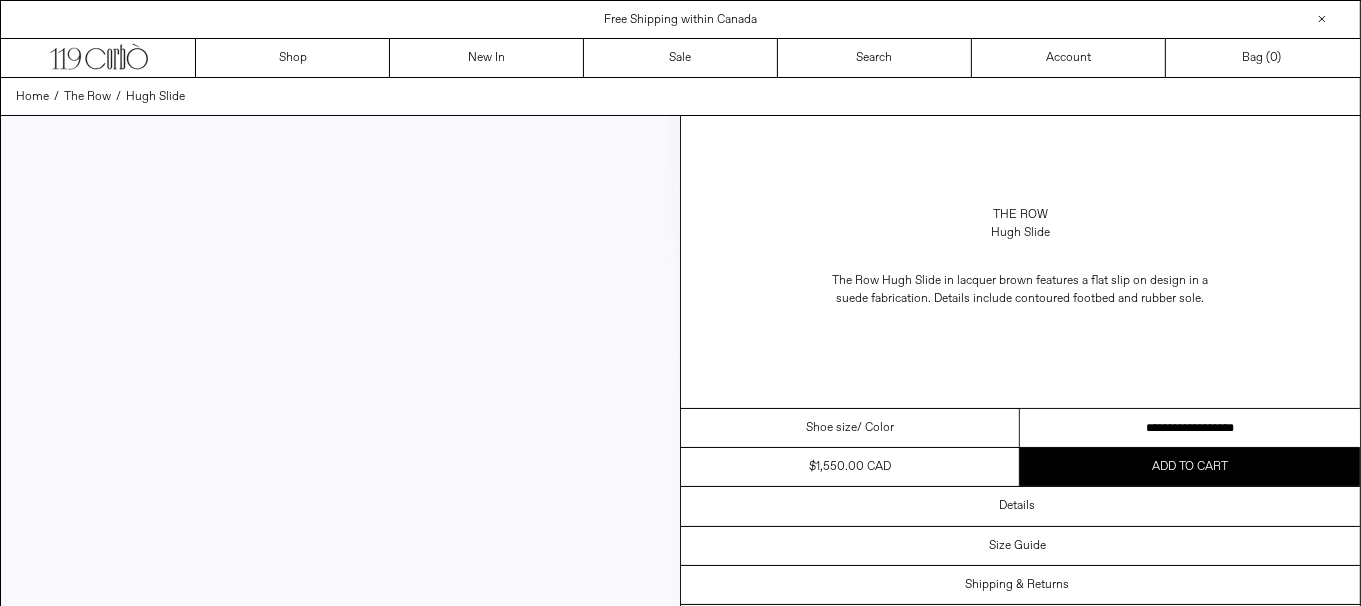 click on "**********" at bounding box center (1190, 428) 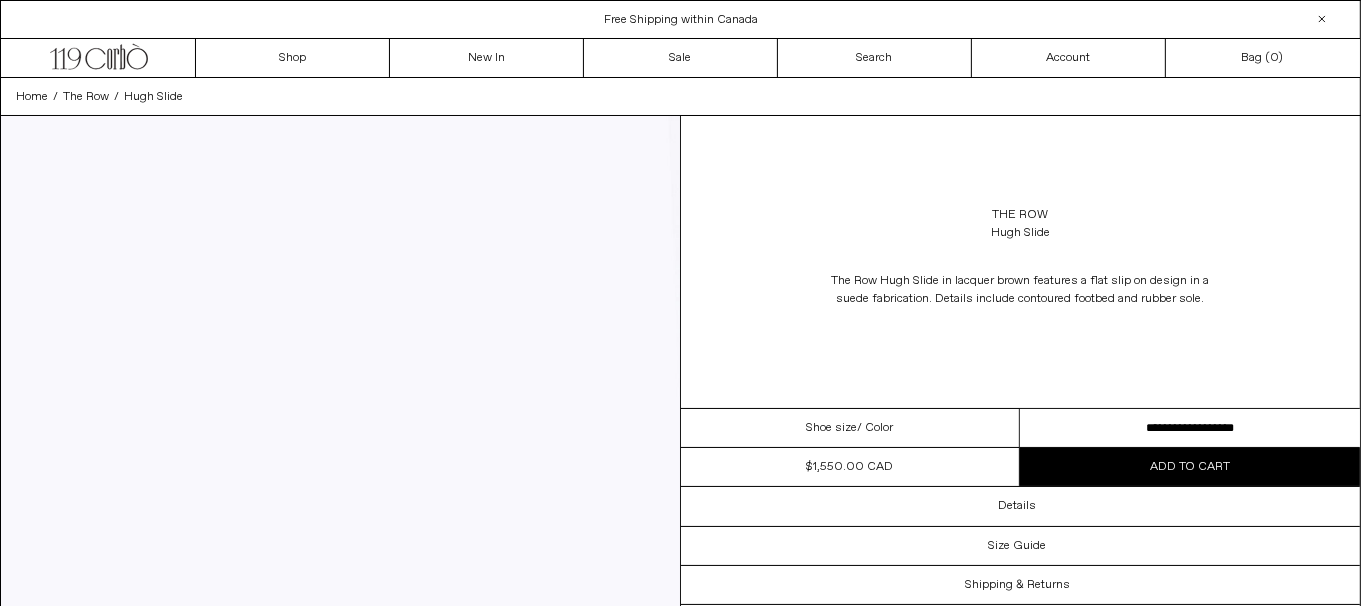 scroll, scrollTop: 0, scrollLeft: 0, axis: both 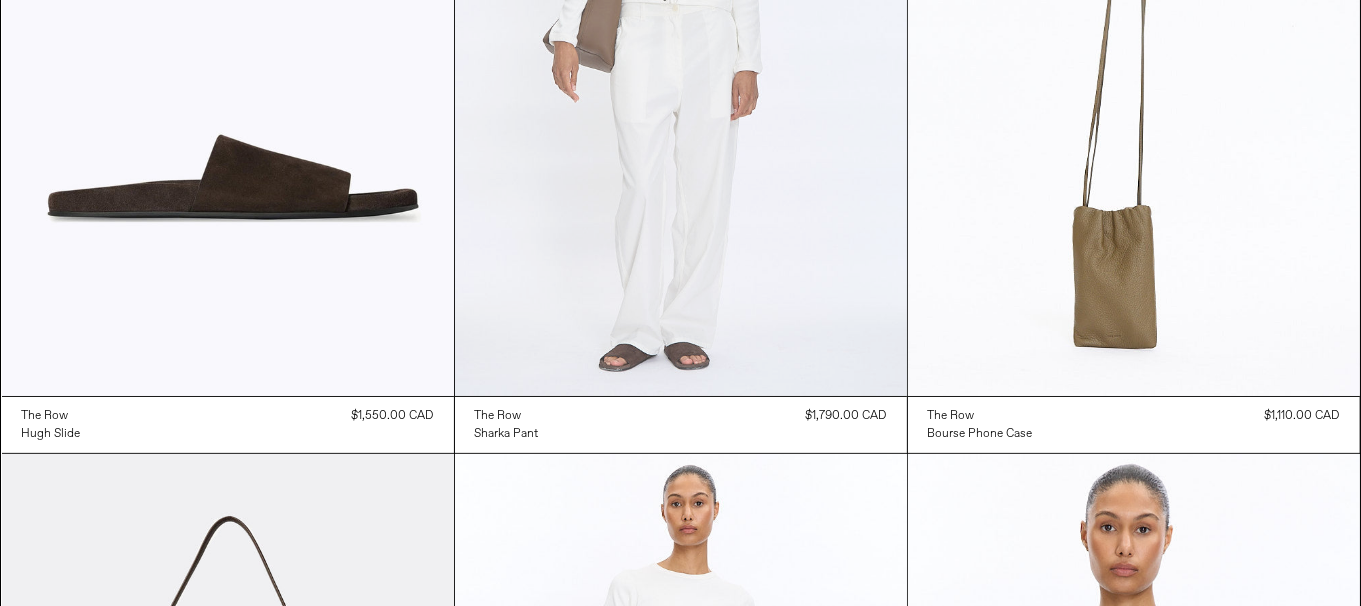 click at bounding box center (681, 57) 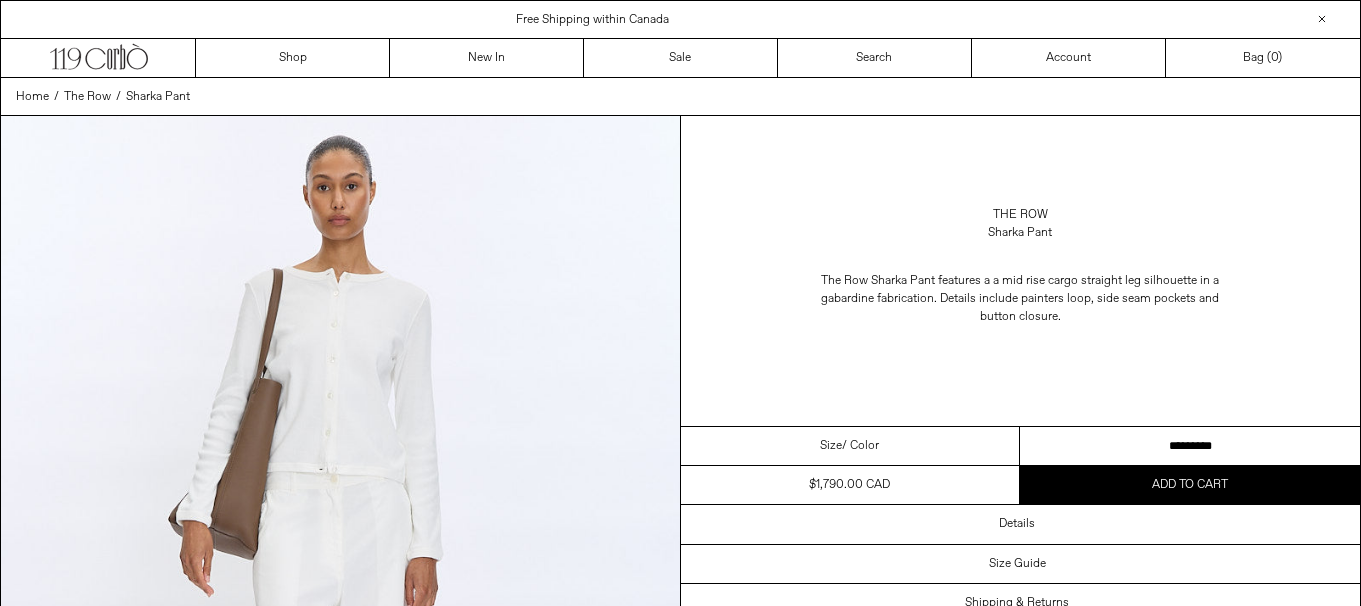 scroll, scrollTop: 0, scrollLeft: 0, axis: both 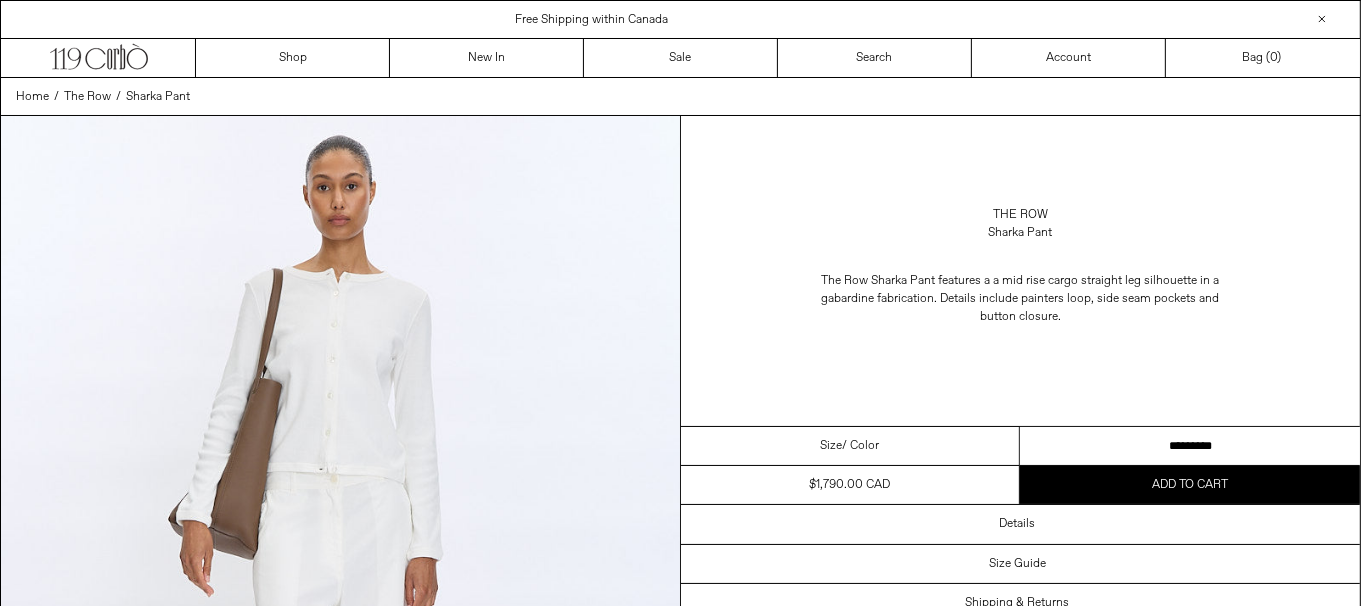 click on "**********" at bounding box center (1190, 446) 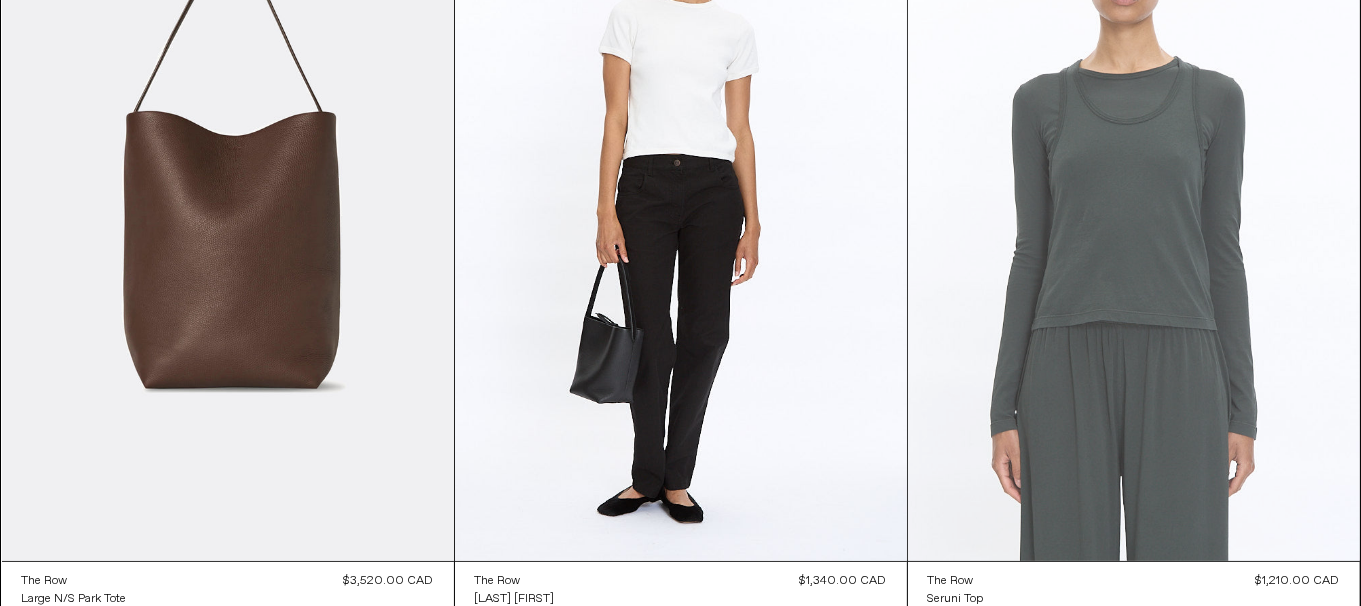 scroll, scrollTop: 0, scrollLeft: 0, axis: both 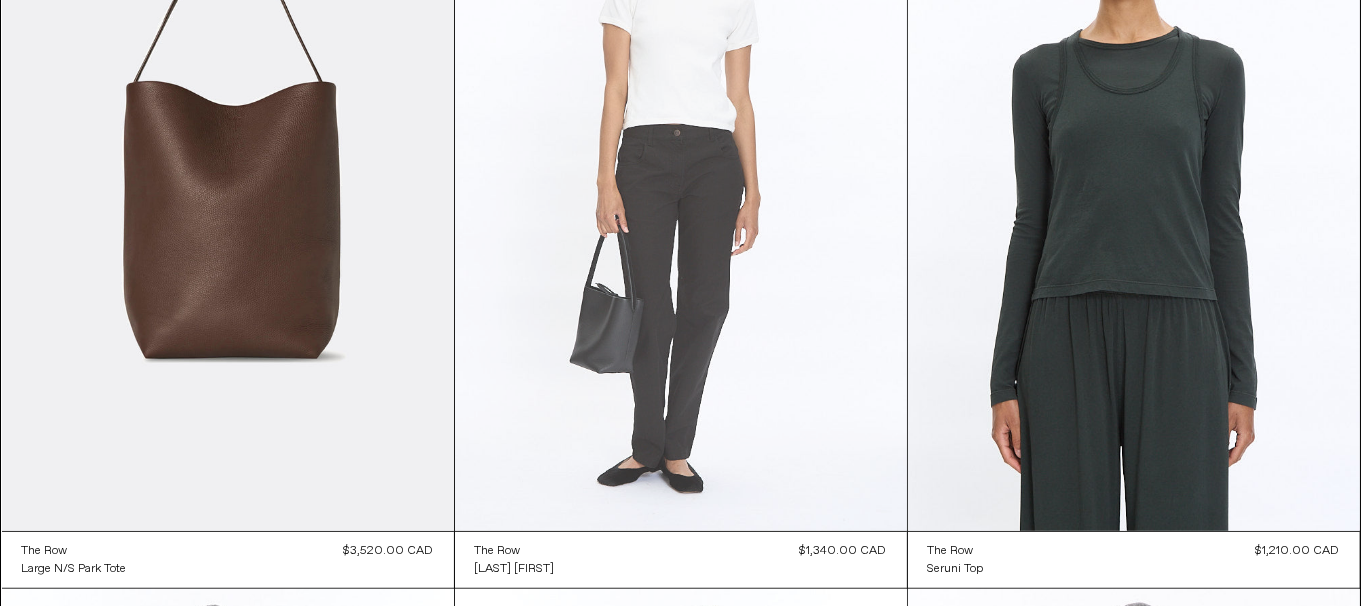 click at bounding box center [681, 192] 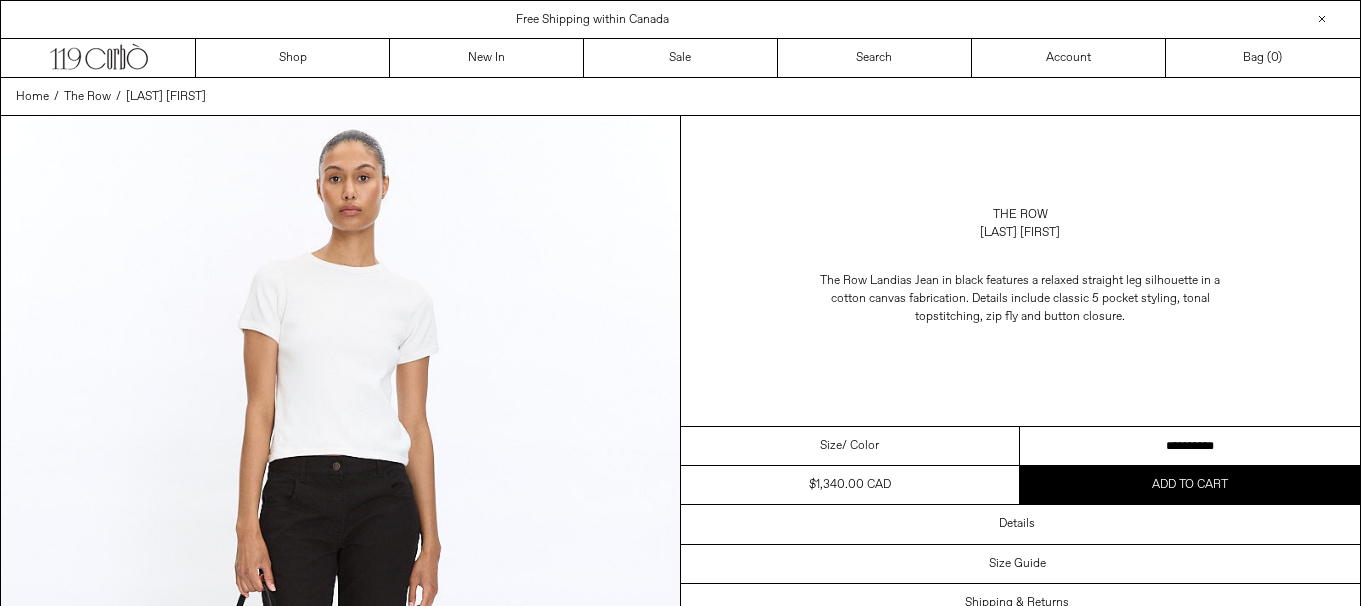 scroll, scrollTop: 0, scrollLeft: 0, axis: both 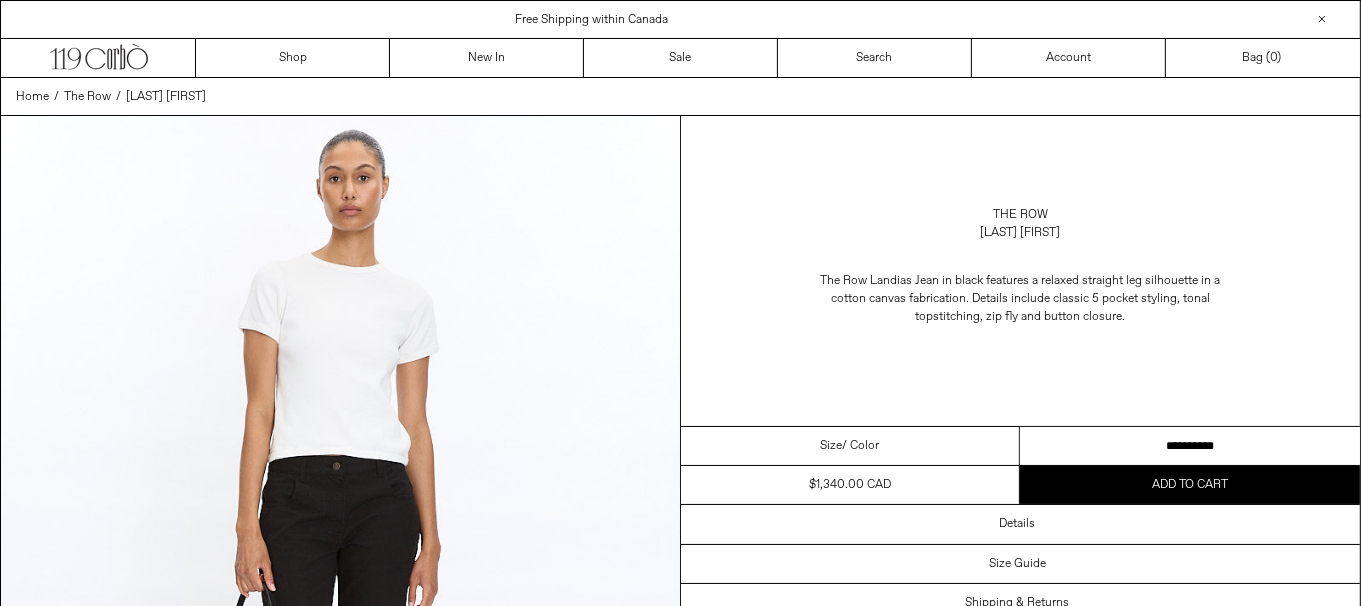 click on "**********" at bounding box center (1190, 446) 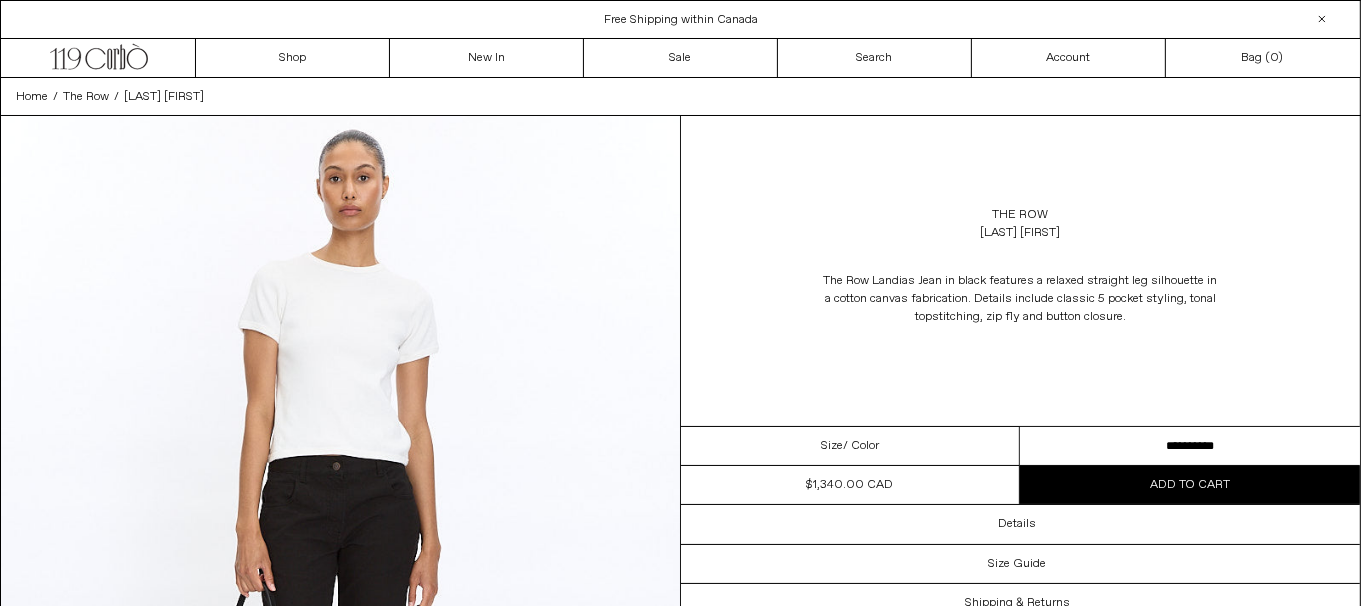 scroll, scrollTop: 0, scrollLeft: 0, axis: both 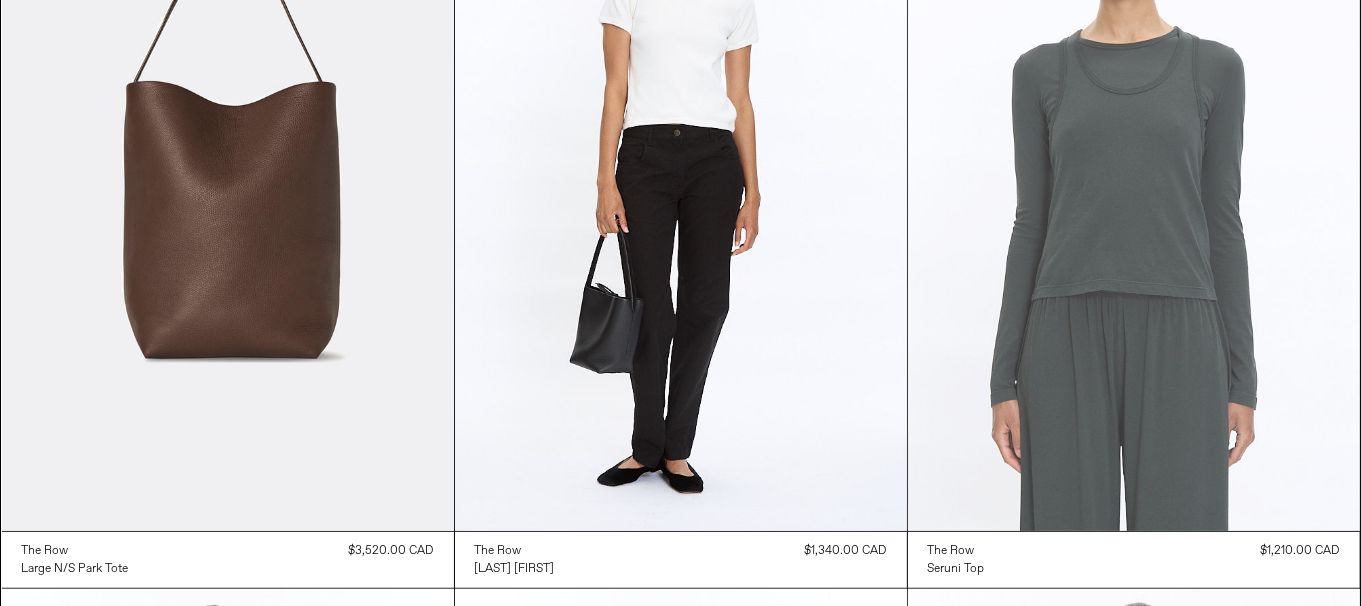 click at bounding box center [1134, 192] 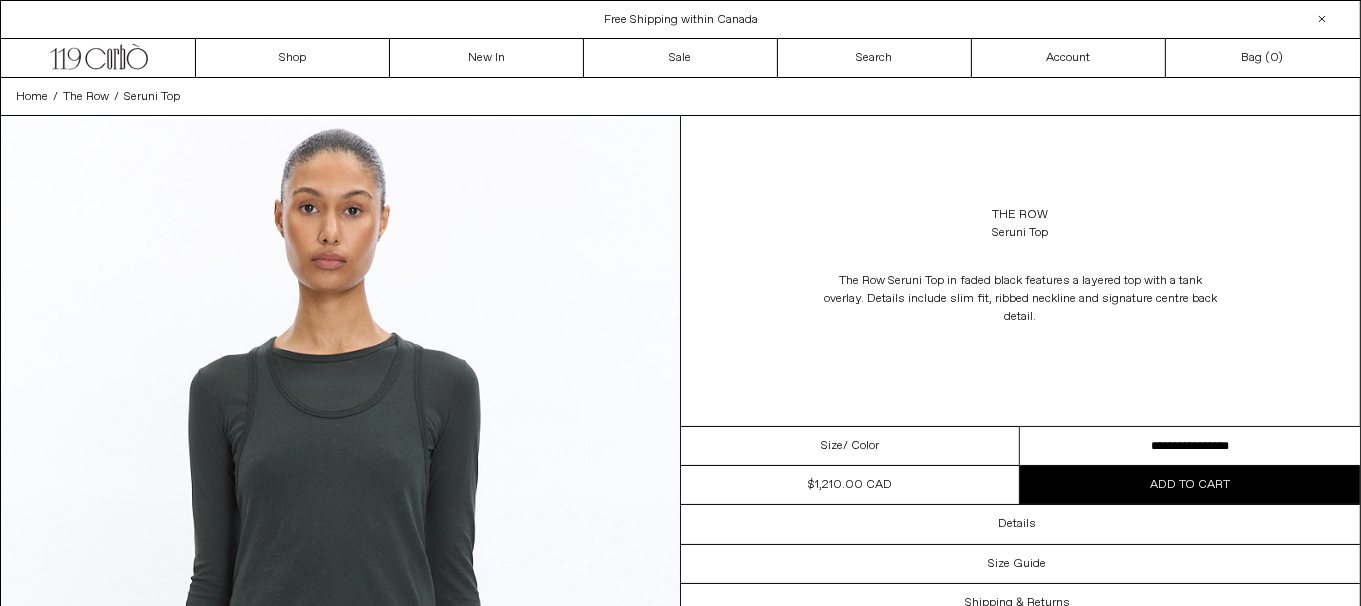scroll, scrollTop: 0, scrollLeft: 0, axis: both 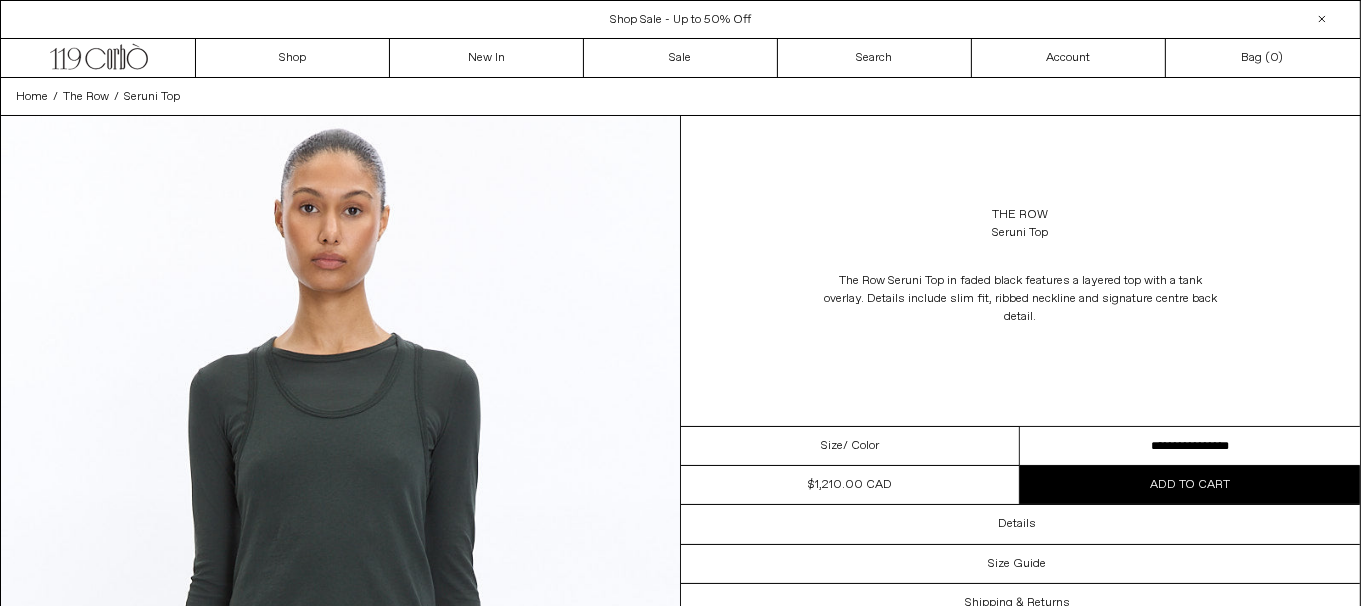 click on "**********" at bounding box center (1190, 446) 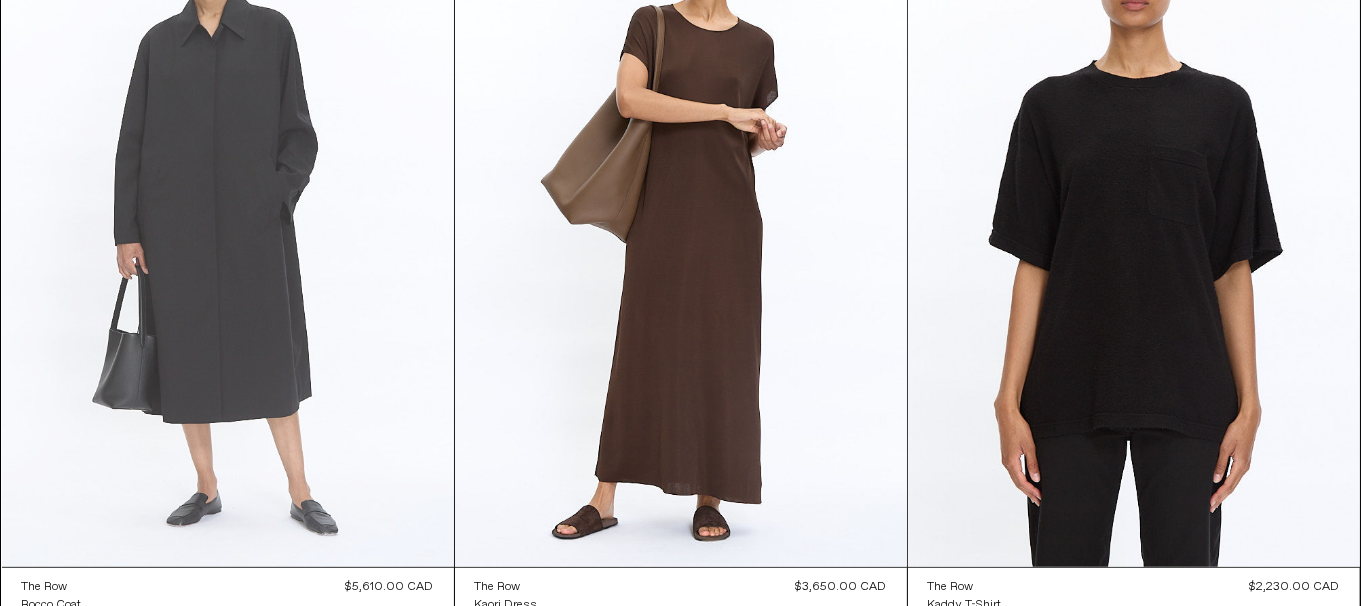 scroll, scrollTop: 1899, scrollLeft: 0, axis: vertical 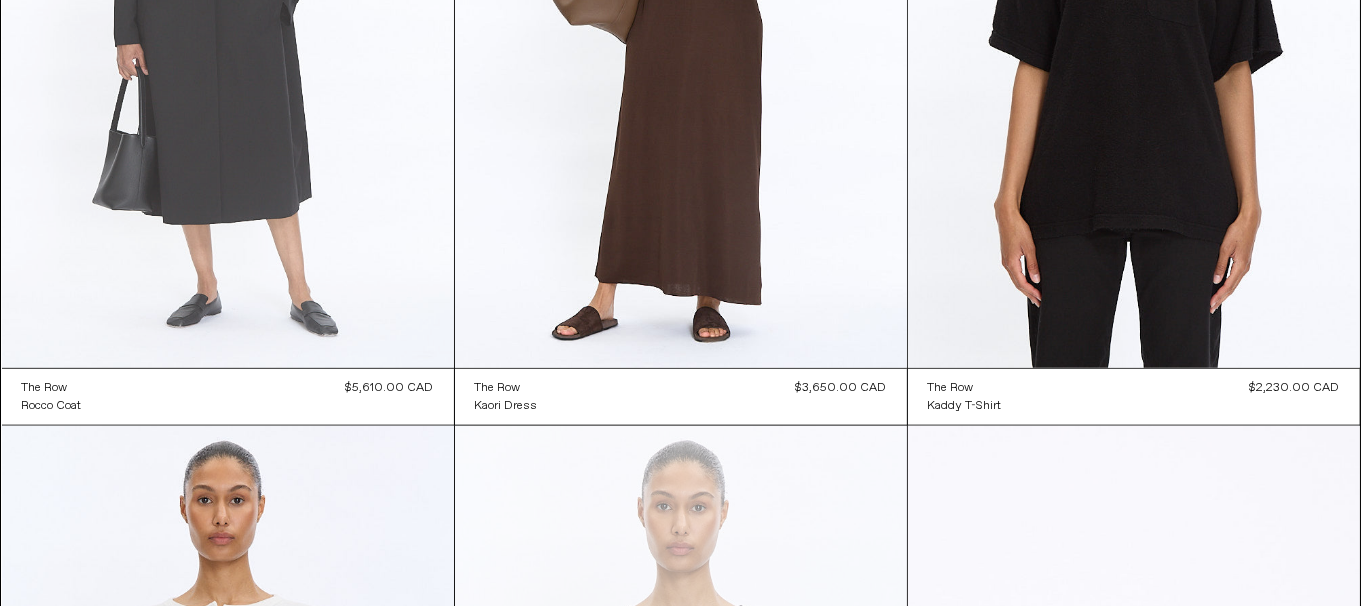 click at bounding box center [228, 29] 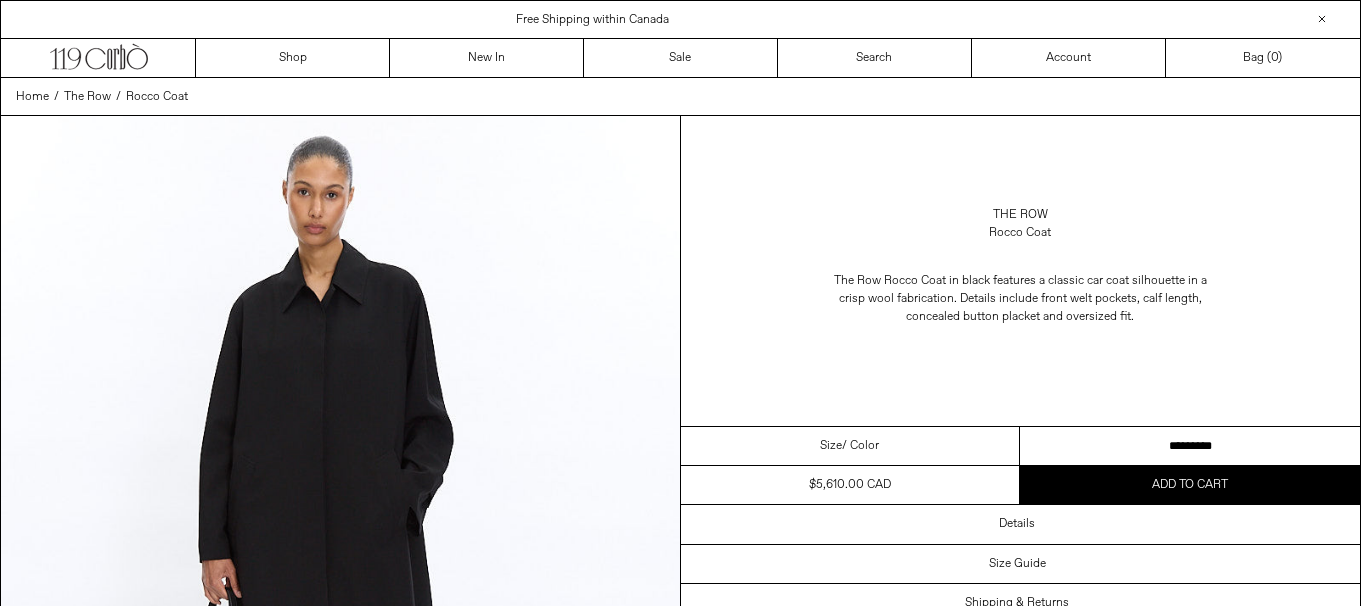 drag, startPoint x: 0, startPoint y: 0, endPoint x: 1374, endPoint y: 380, distance: 1425.5792 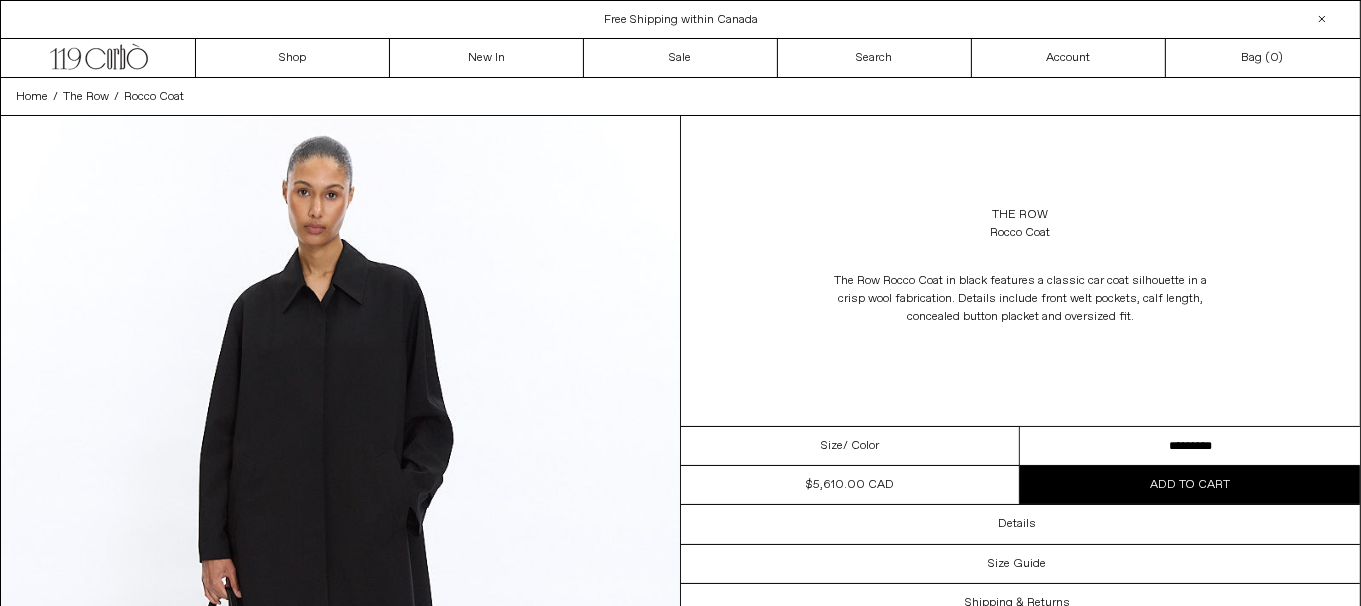 scroll, scrollTop: 0, scrollLeft: 0, axis: both 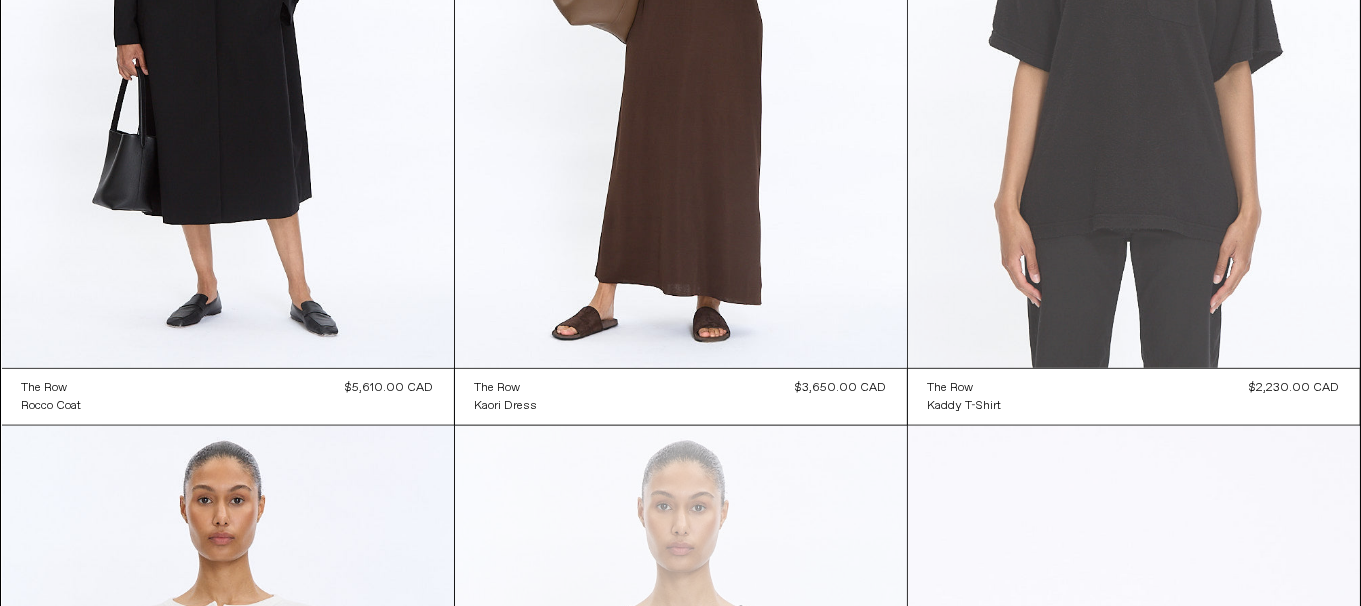 click at bounding box center (1134, 29) 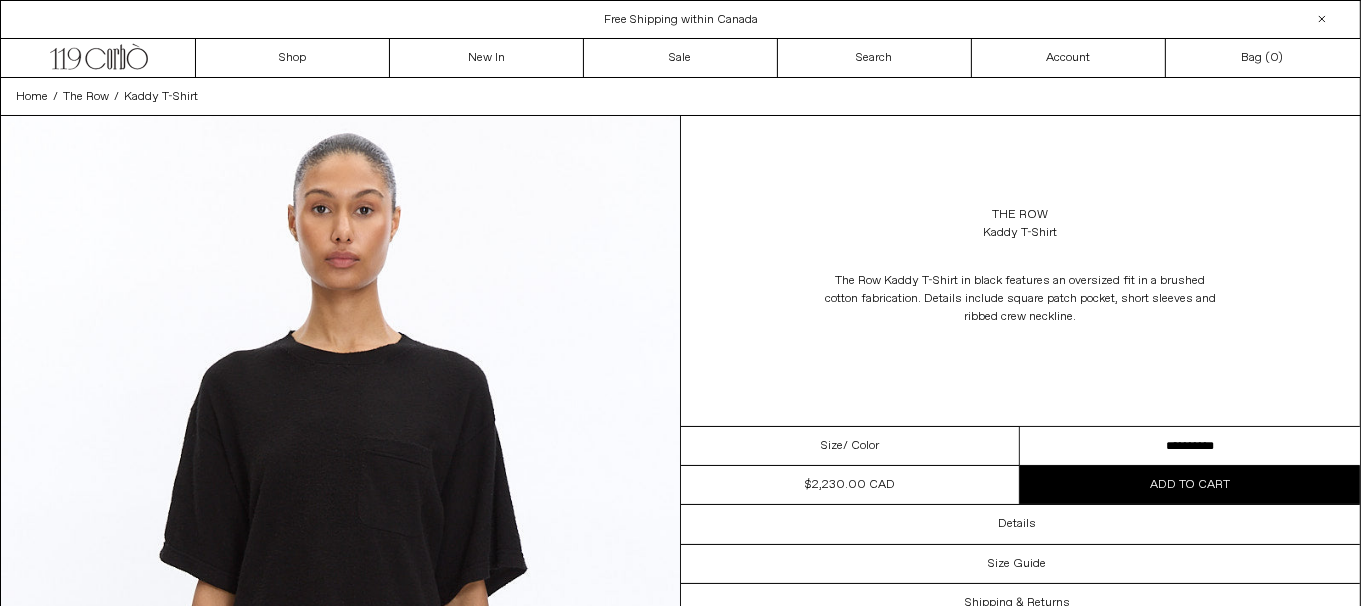 scroll, scrollTop: 0, scrollLeft: 0, axis: both 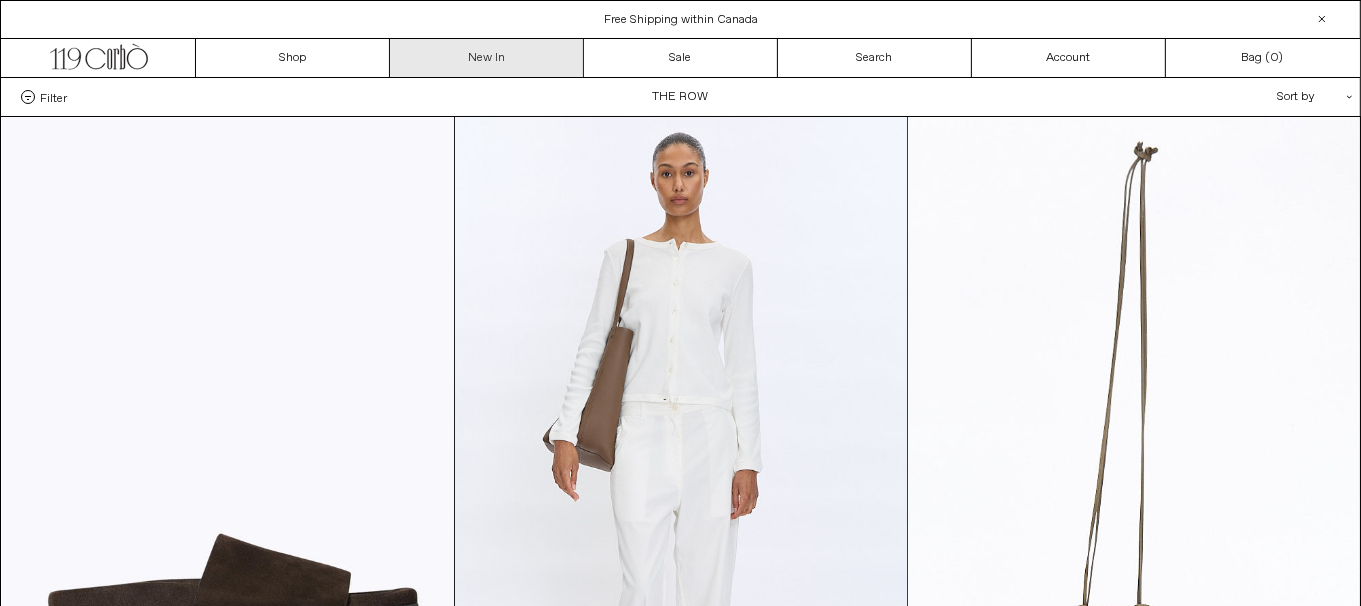 click on "New In" at bounding box center [487, 58] 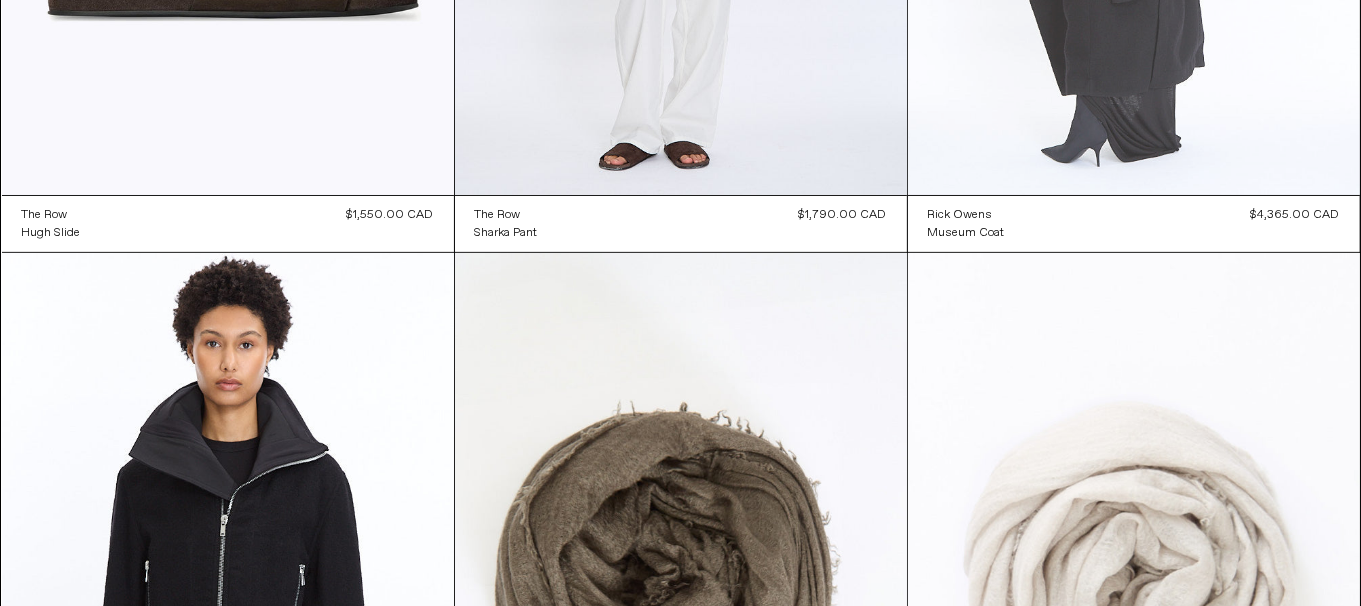 scroll, scrollTop: 0, scrollLeft: 0, axis: both 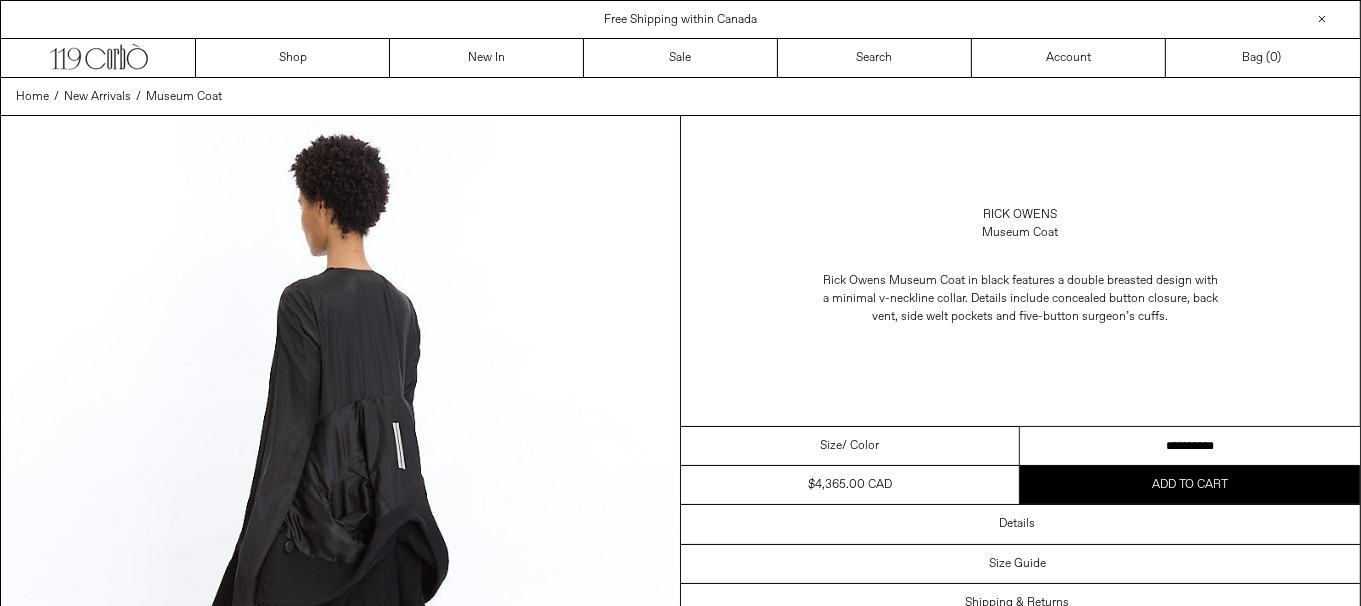 drag, startPoint x: 1223, startPoint y: 449, endPoint x: 1374, endPoint y: 381, distance: 165.60495 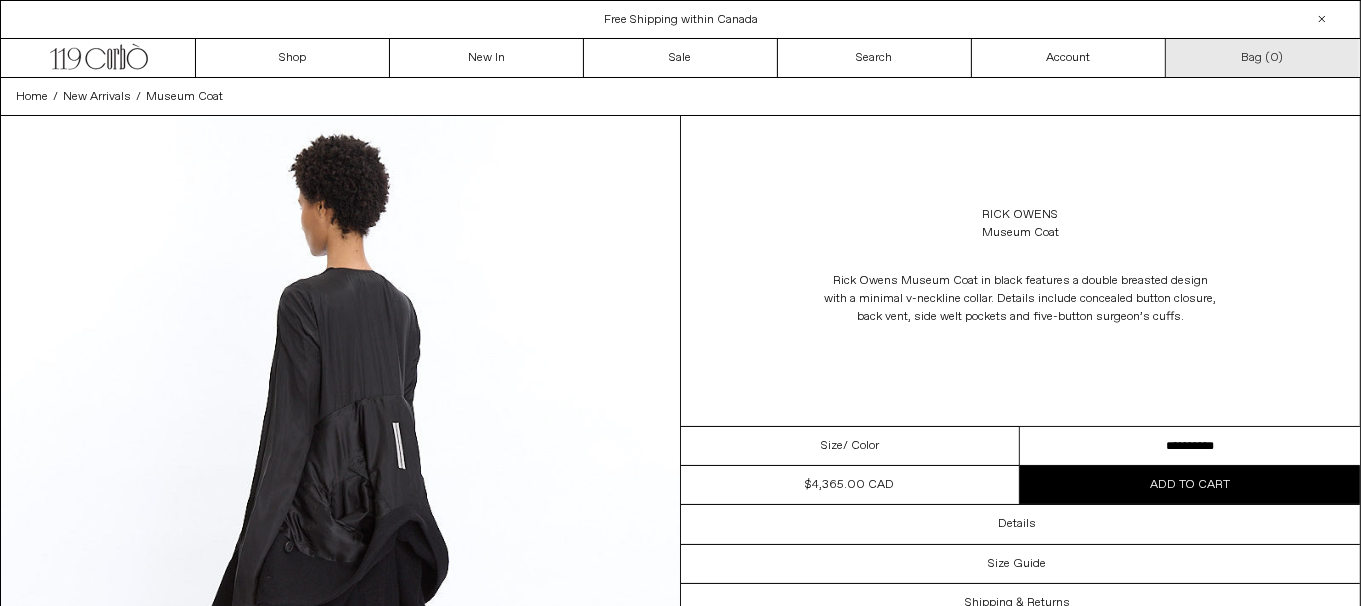 scroll, scrollTop: 0, scrollLeft: 0, axis: both 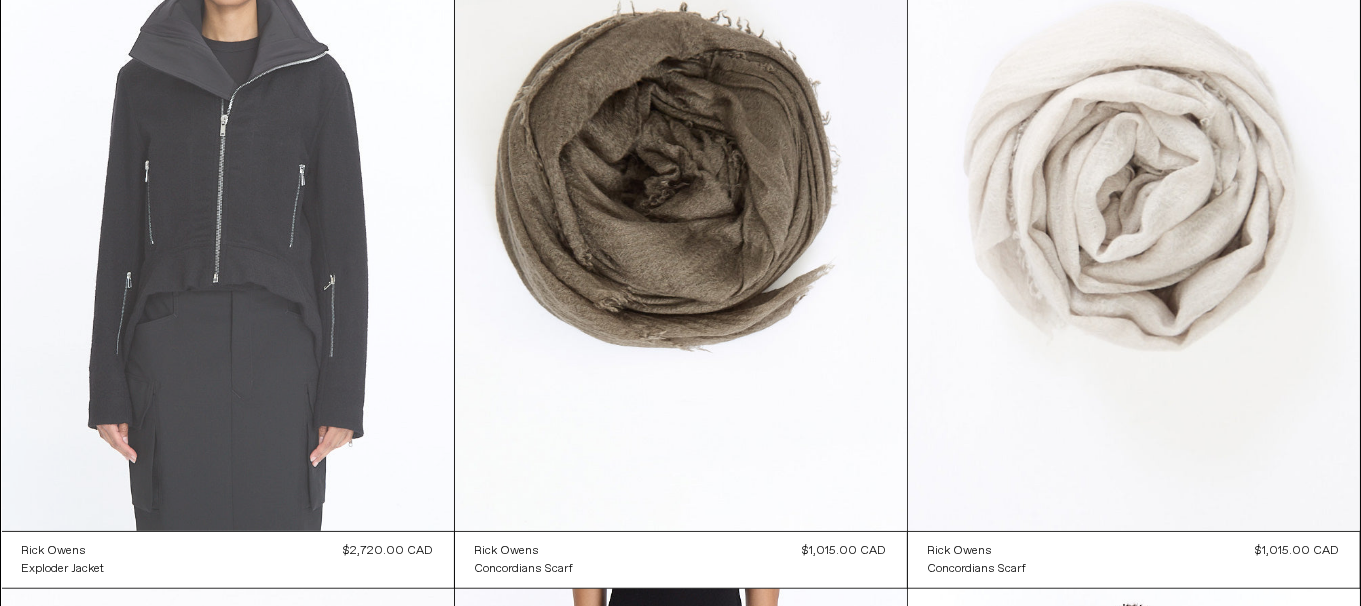 click at bounding box center (228, 192) 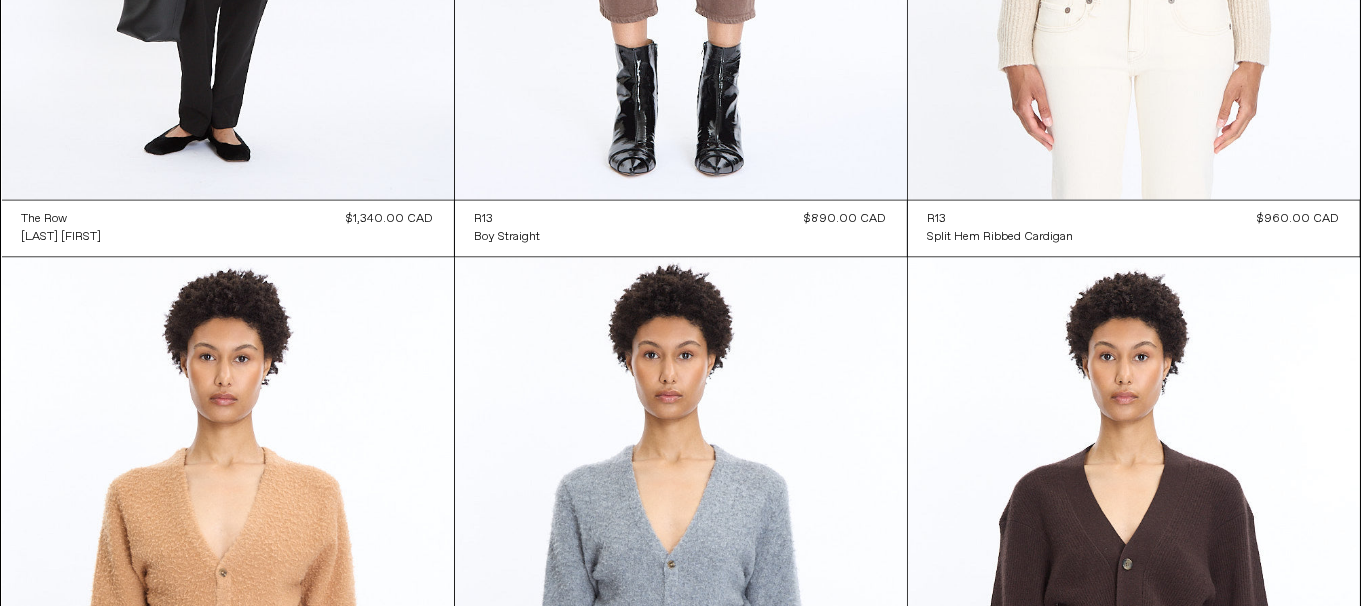 scroll, scrollTop: 3300, scrollLeft: 0, axis: vertical 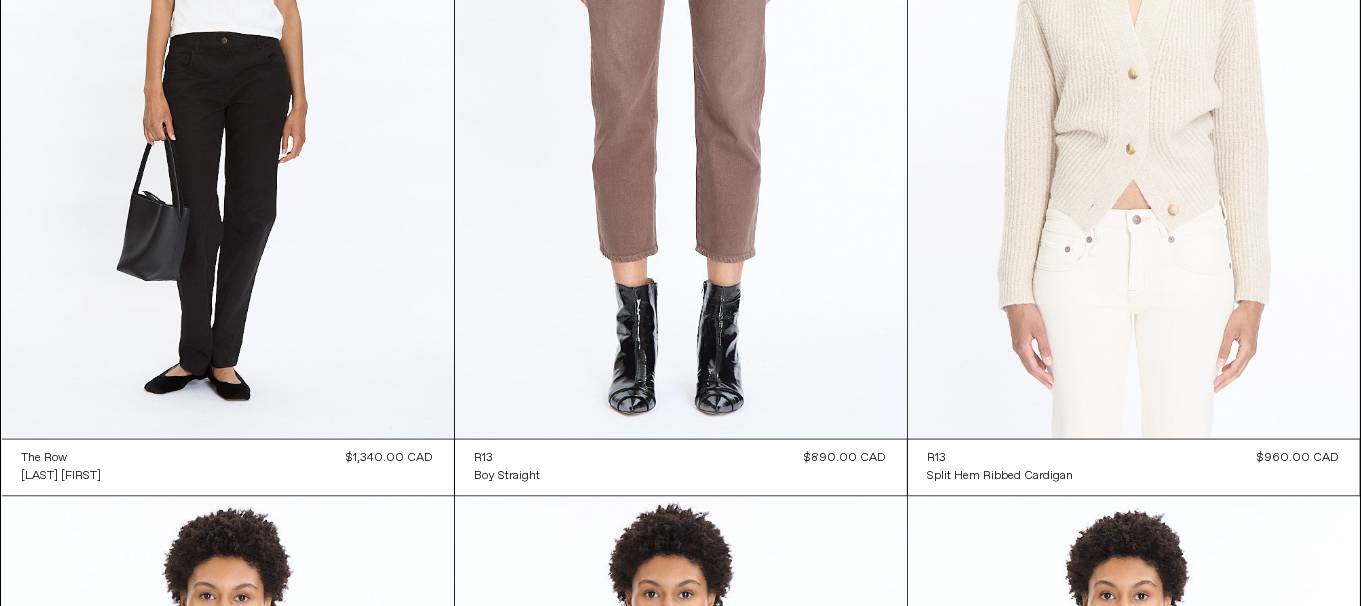 click at bounding box center (1134, 100) 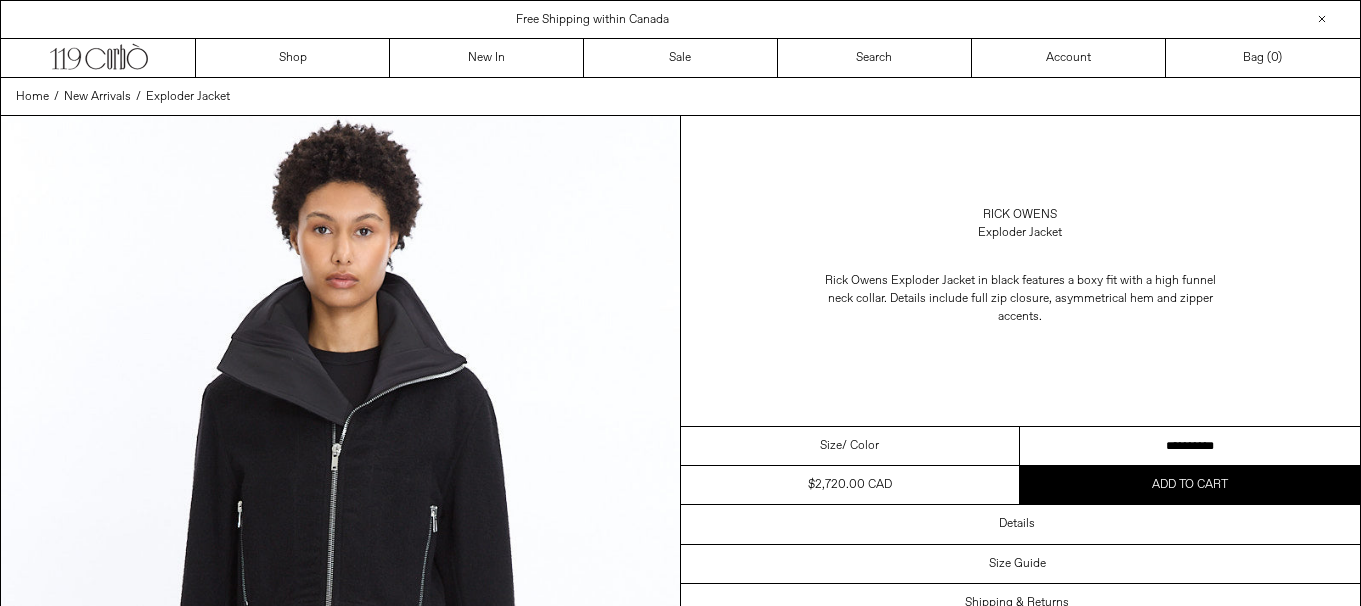 scroll, scrollTop: 0, scrollLeft: 0, axis: both 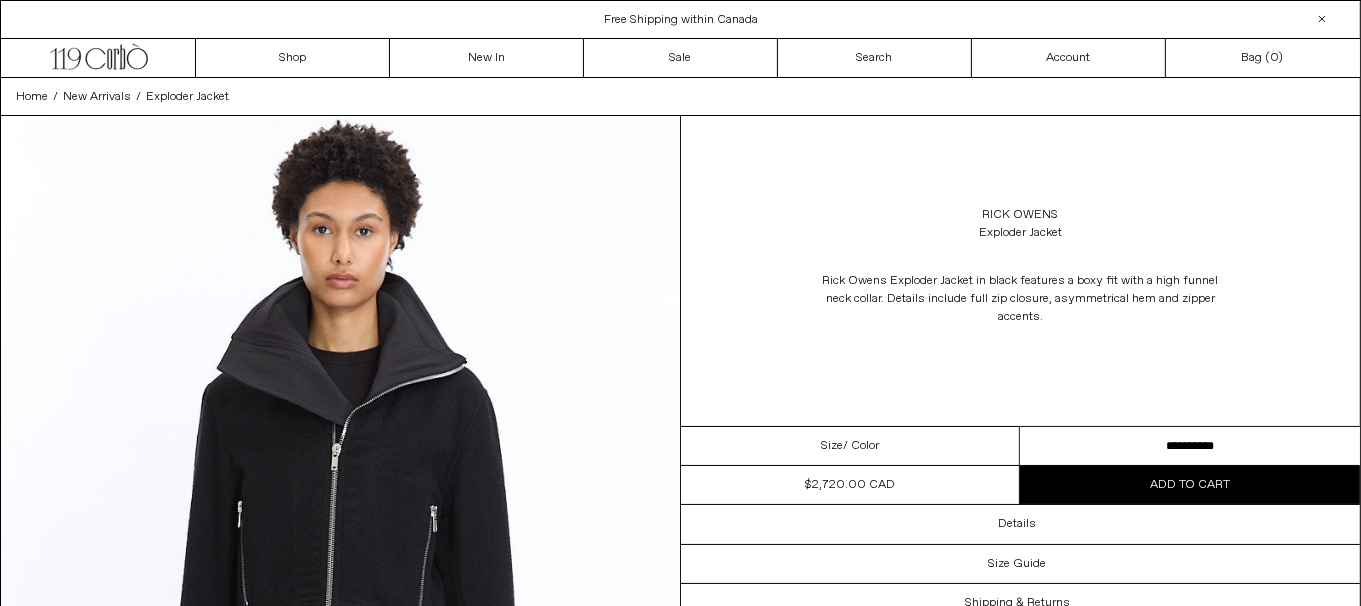 drag, startPoint x: 1233, startPoint y: 447, endPoint x: 1020, endPoint y: 33, distance: 465.5803 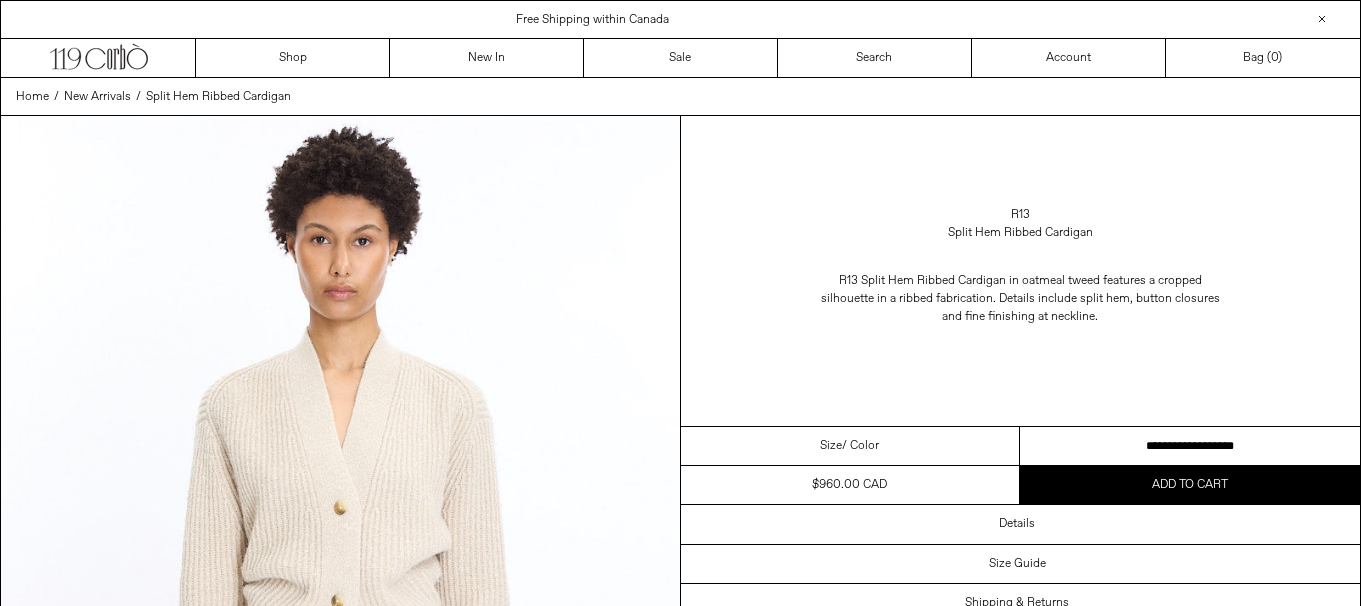 scroll, scrollTop: 0, scrollLeft: 0, axis: both 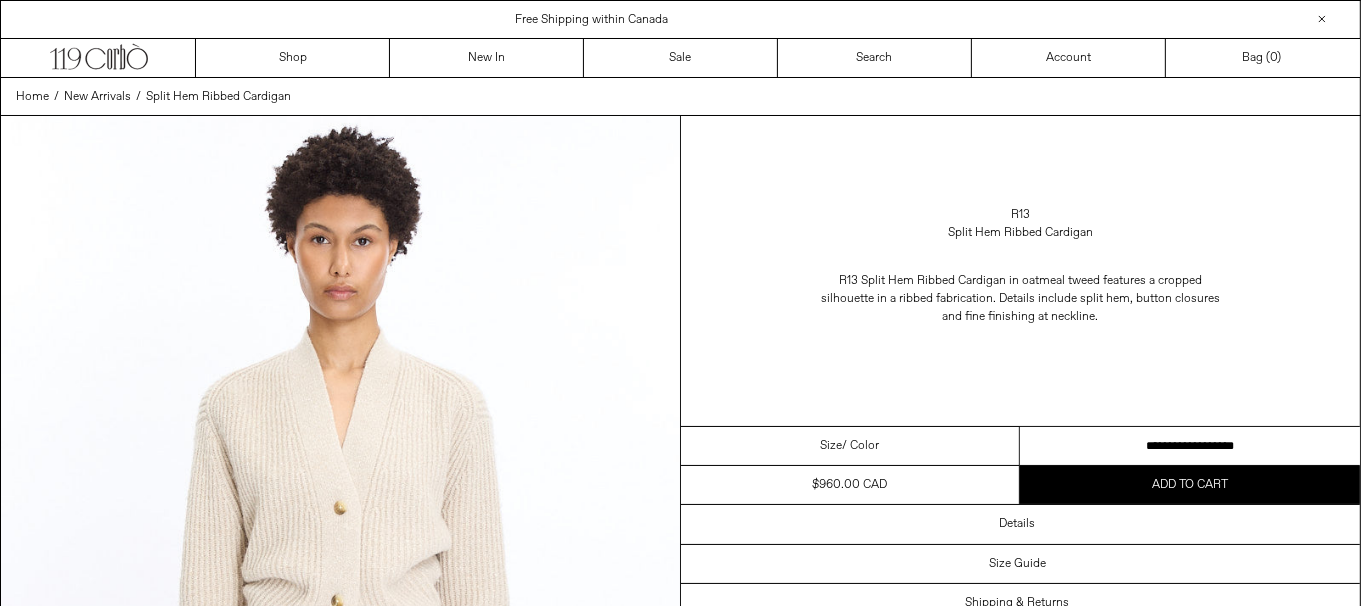 drag, startPoint x: 0, startPoint y: 0, endPoint x: 1324, endPoint y: 410, distance: 1386.0288 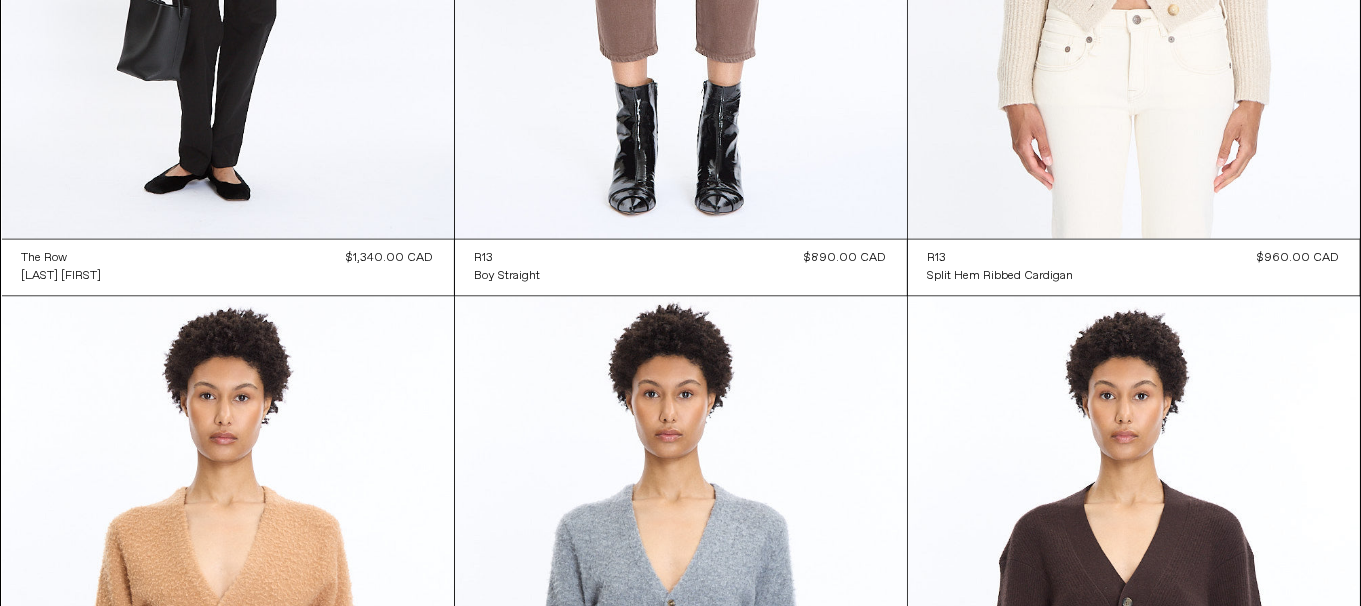 scroll, scrollTop: 0, scrollLeft: 0, axis: both 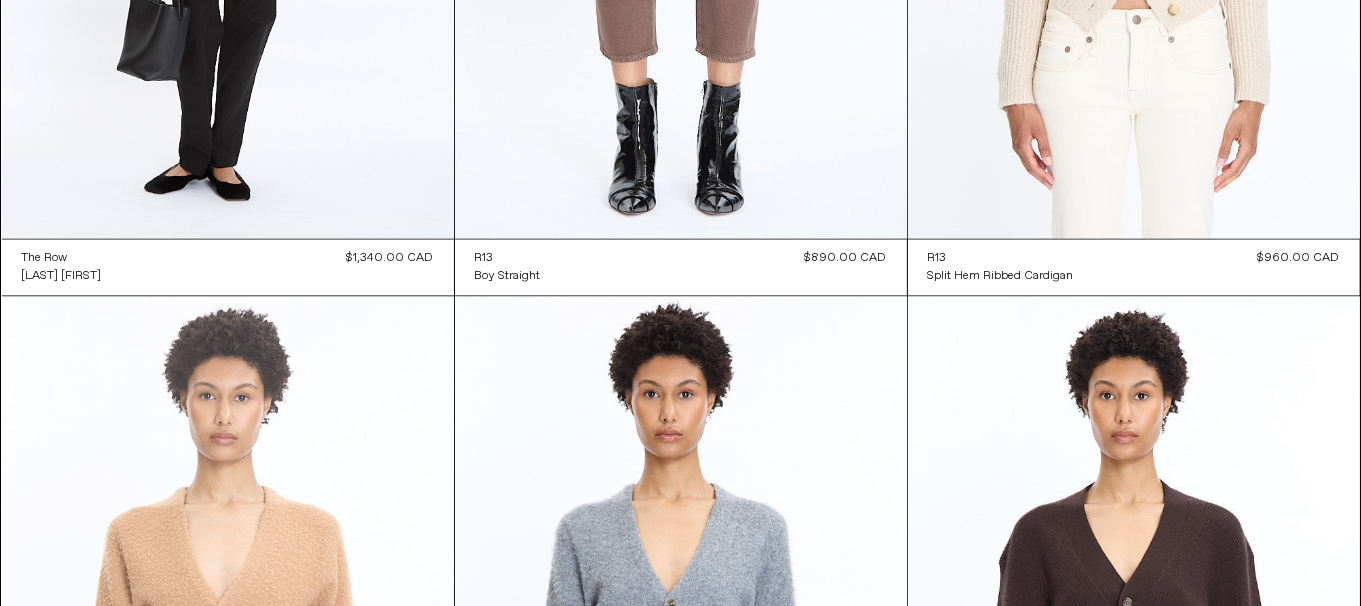 click at bounding box center (228, 636) 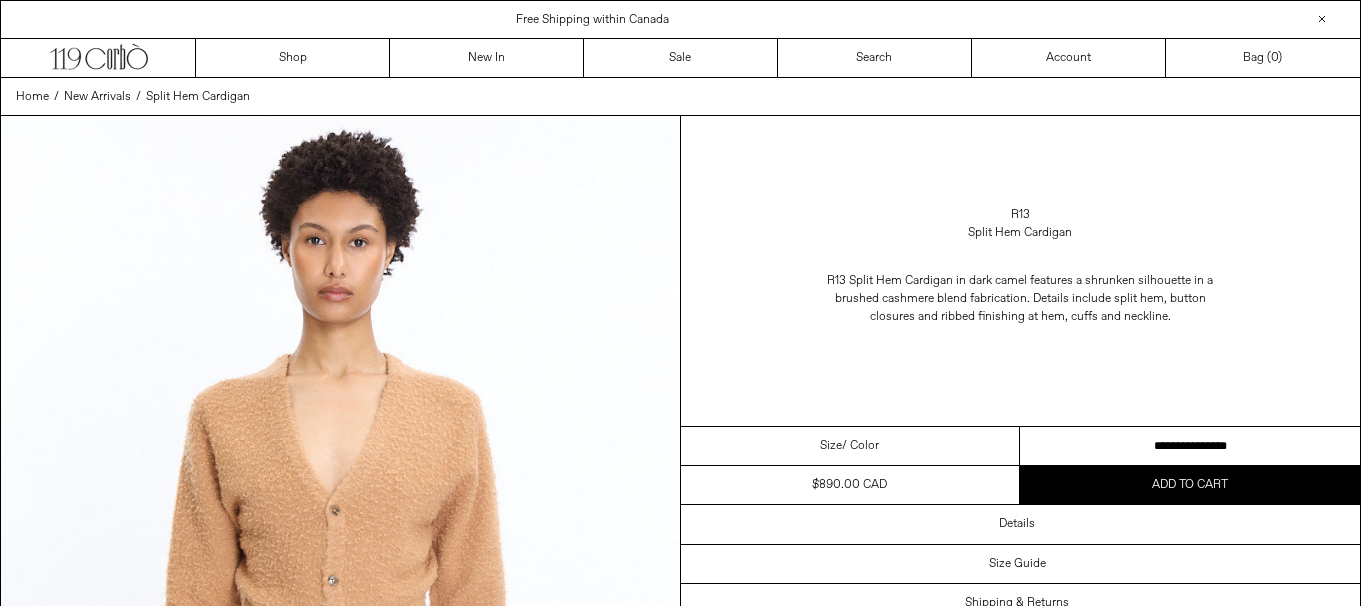 scroll, scrollTop: 0, scrollLeft: 0, axis: both 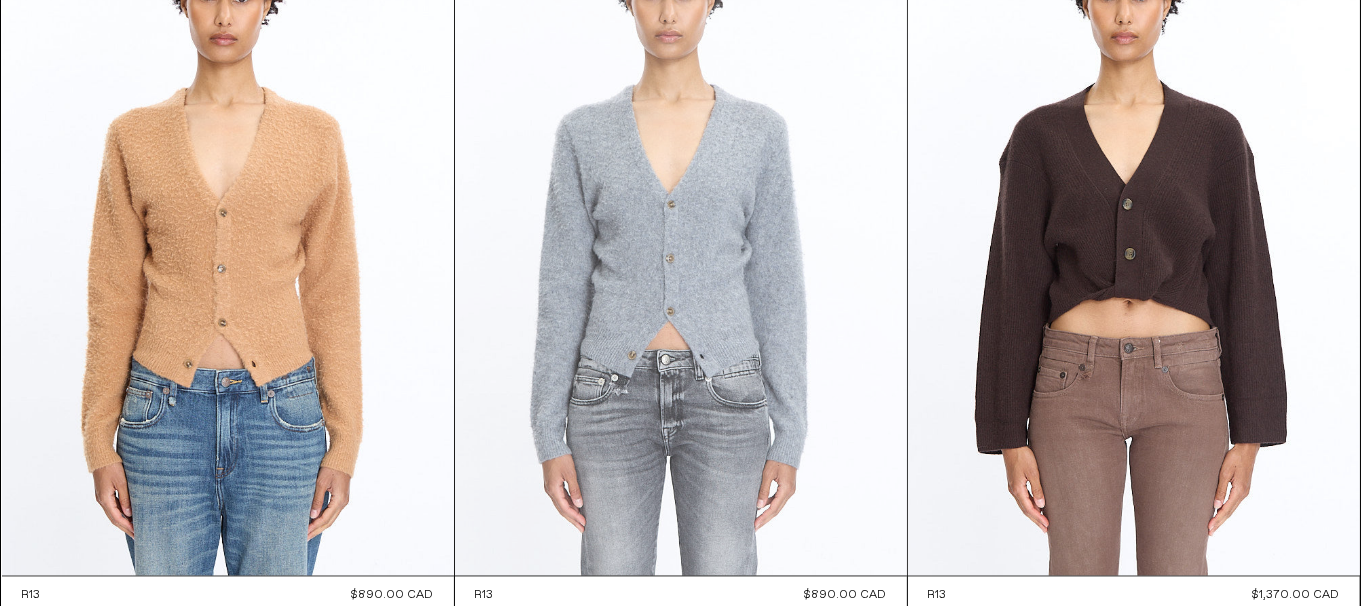 click at bounding box center (681, 236) 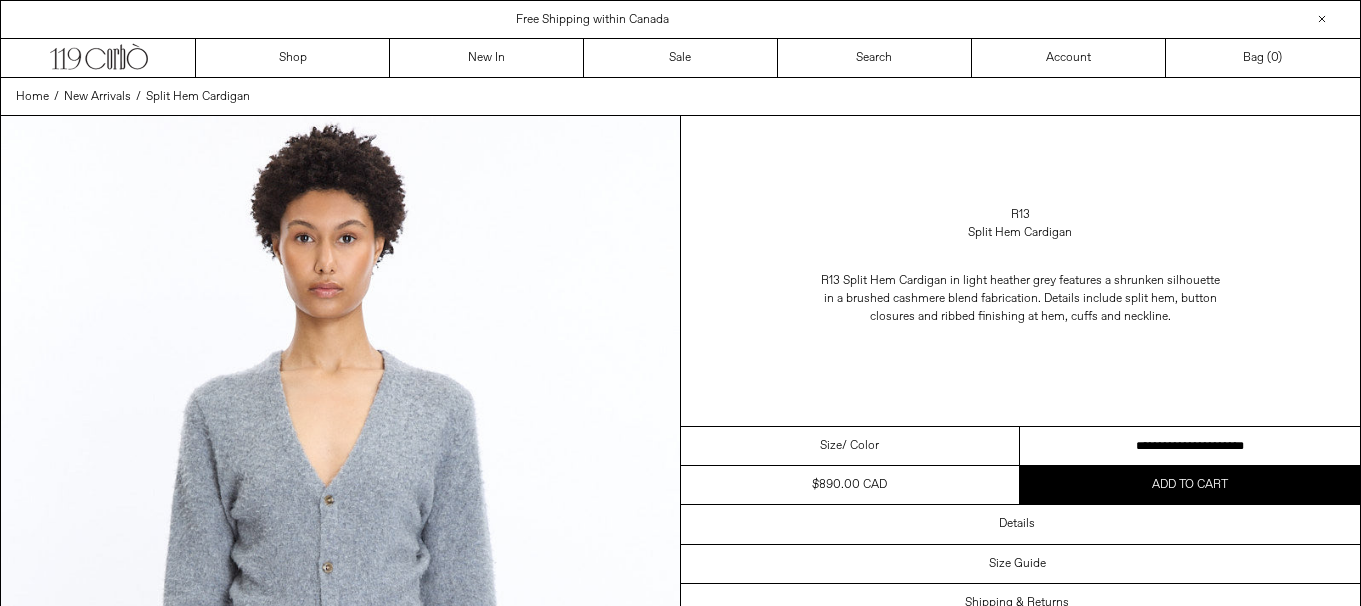scroll, scrollTop: 0, scrollLeft: 0, axis: both 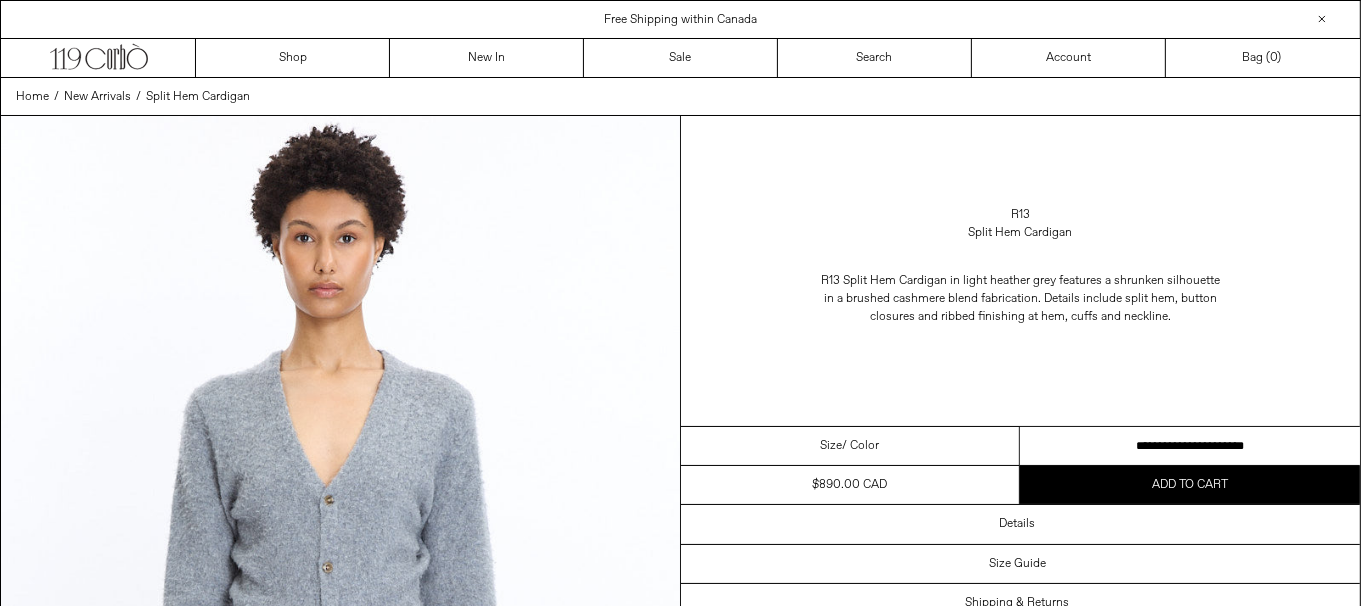 drag, startPoint x: 0, startPoint y: 0, endPoint x: 1164, endPoint y: 441, distance: 1244.7397 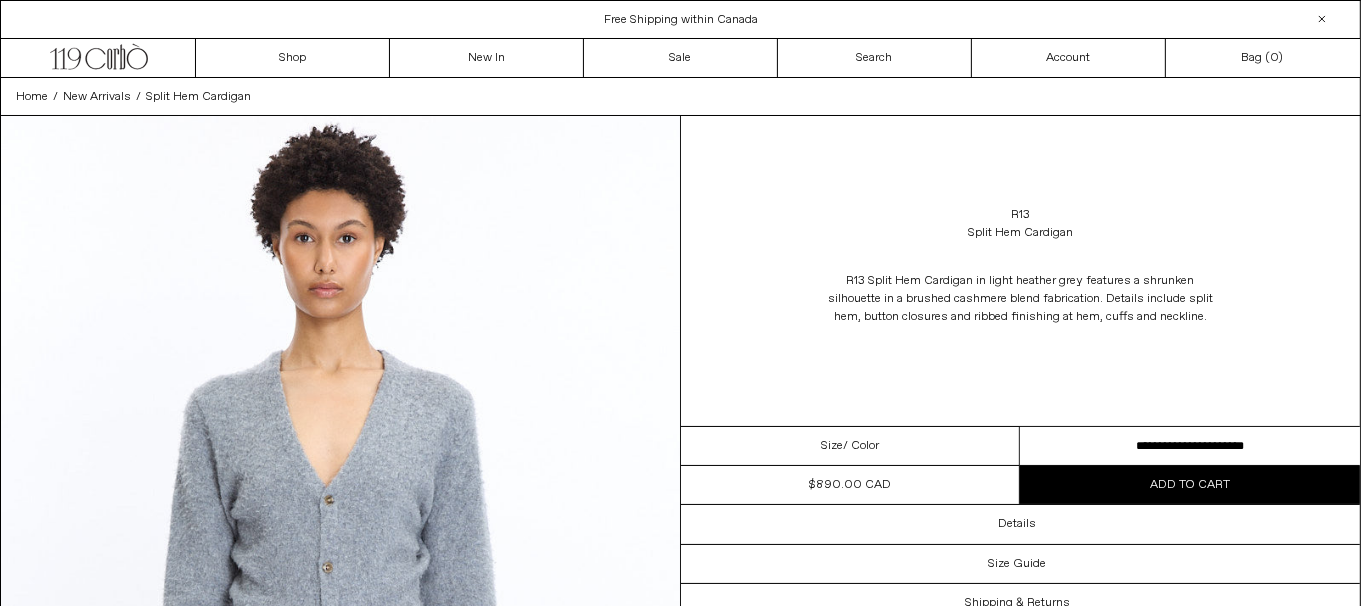 scroll, scrollTop: 0, scrollLeft: 0, axis: both 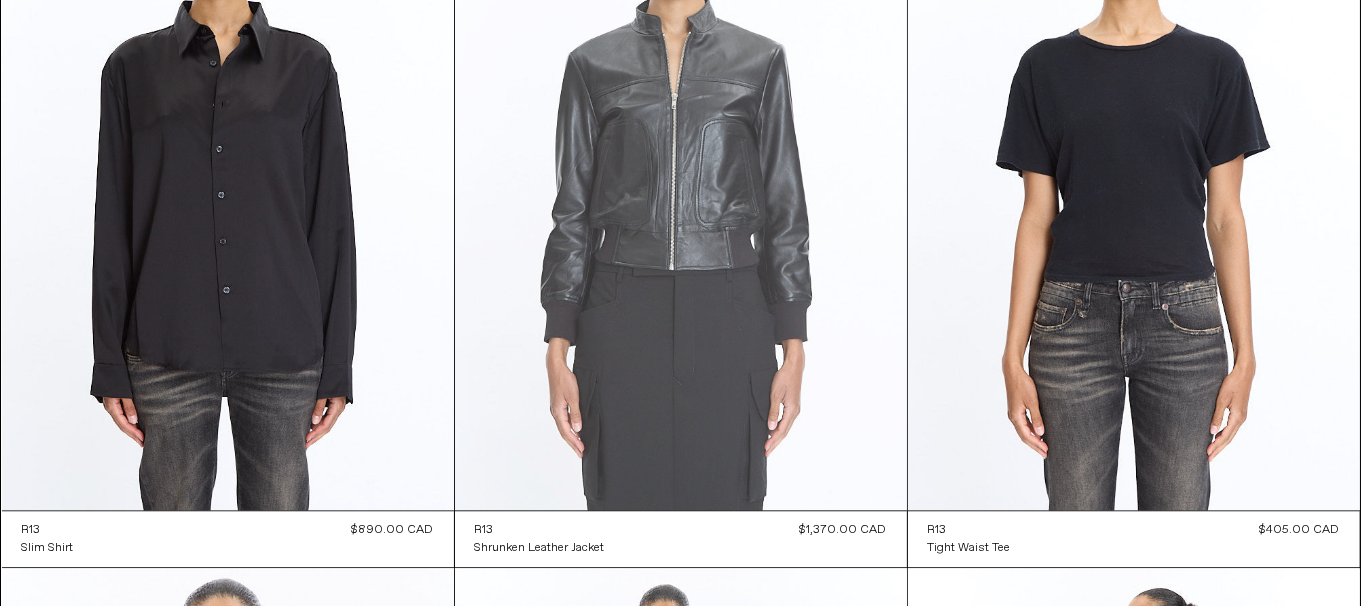 click at bounding box center (681, 171) 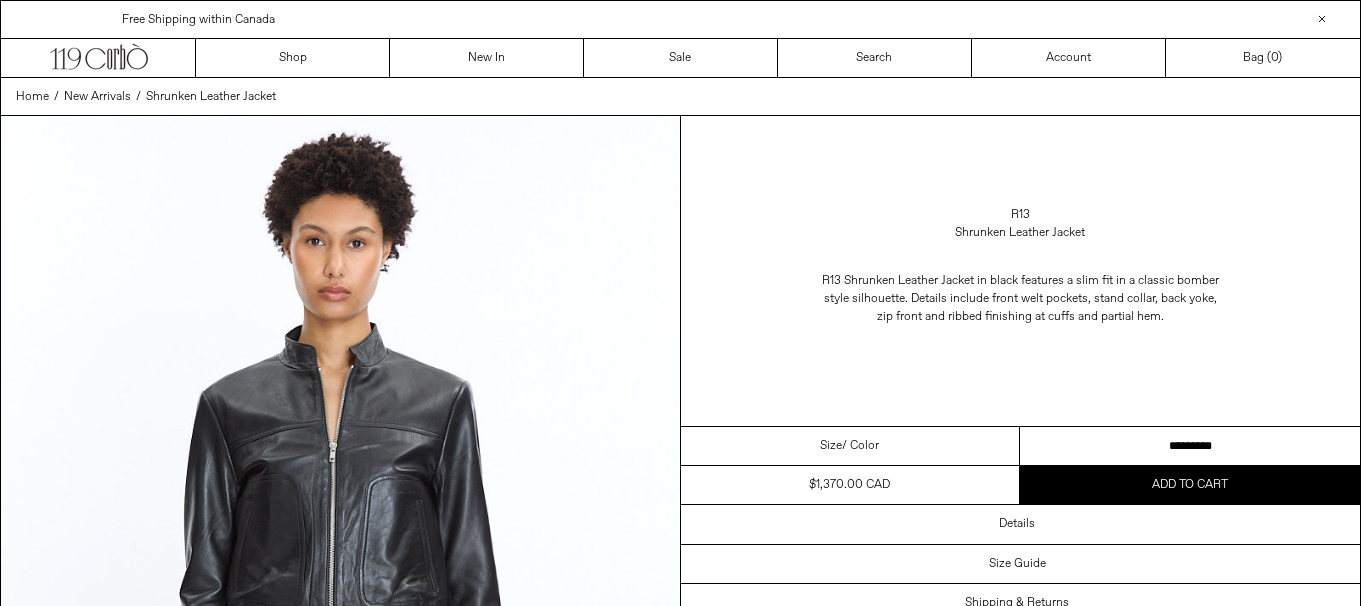 scroll, scrollTop: 0, scrollLeft: 0, axis: both 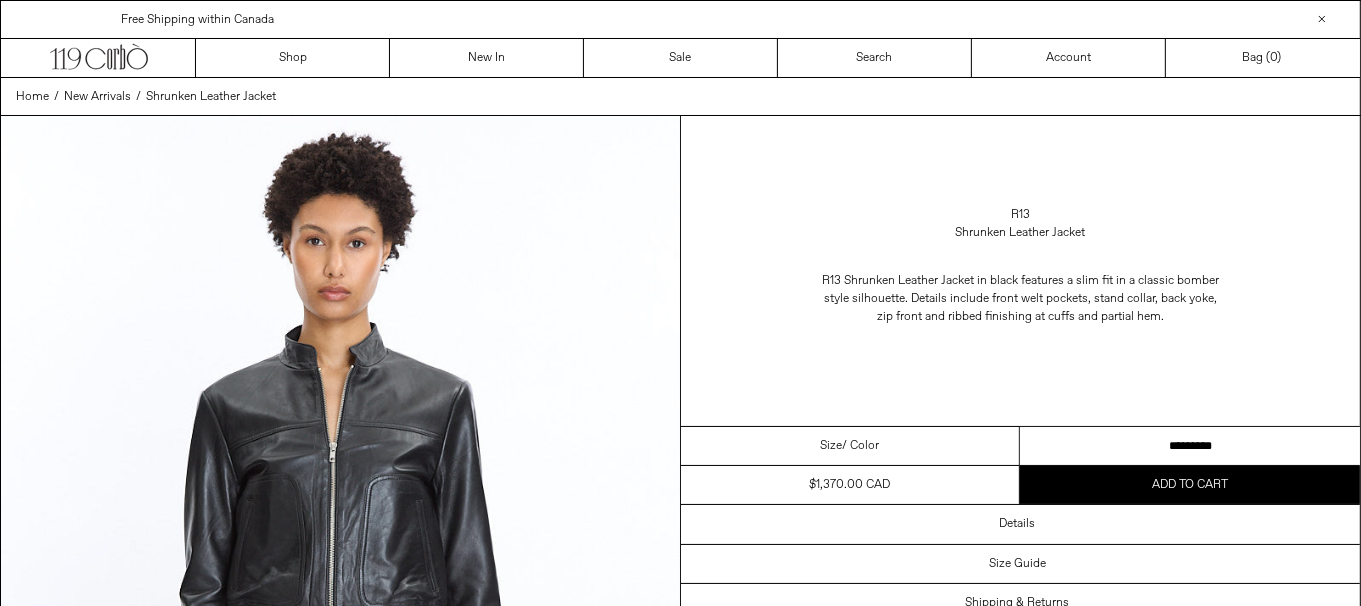 click on "**********" at bounding box center (1190, 446) 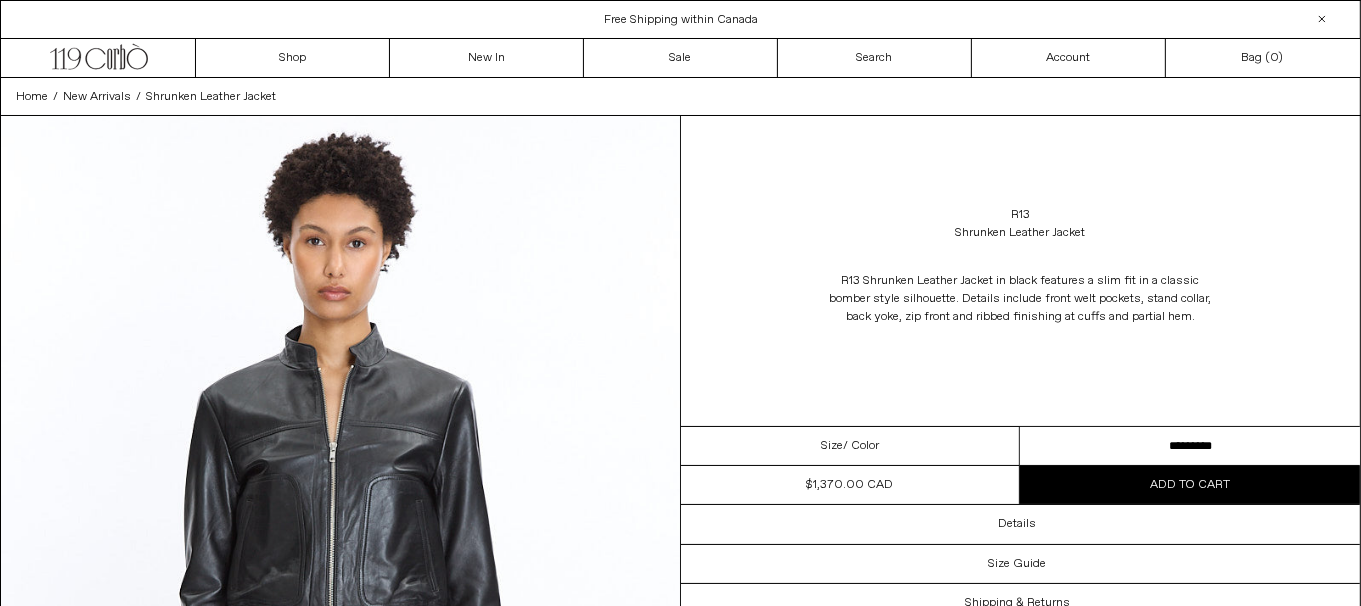 scroll, scrollTop: 0, scrollLeft: 0, axis: both 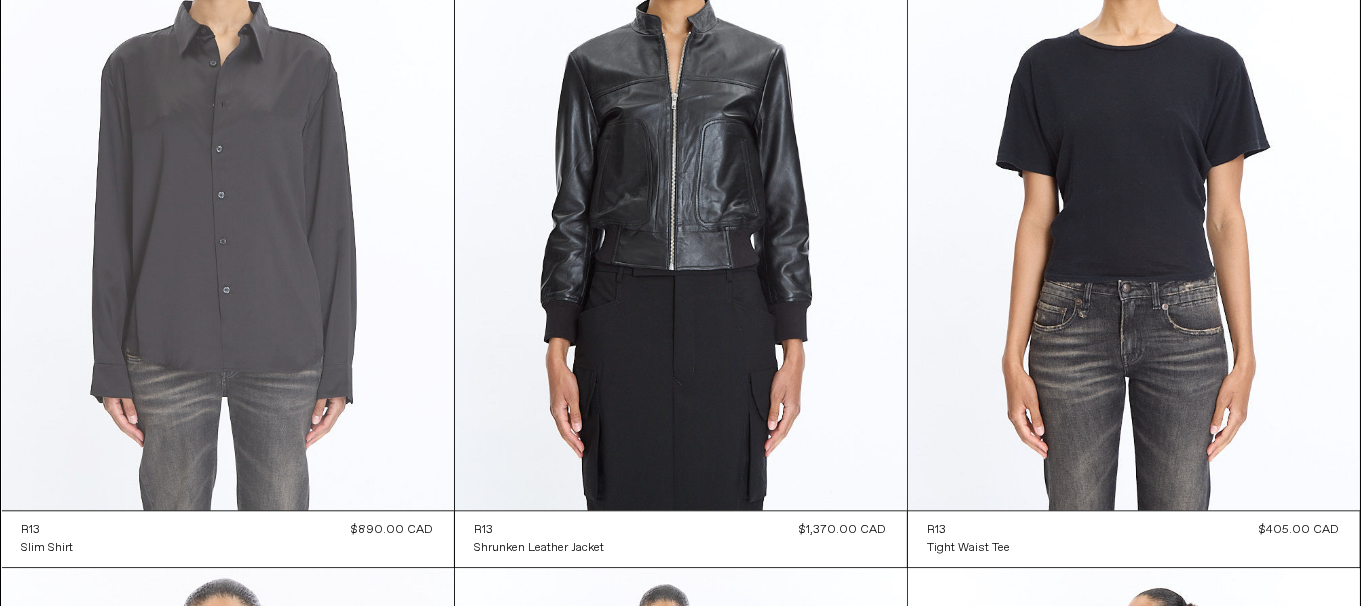 click at bounding box center (228, 171) 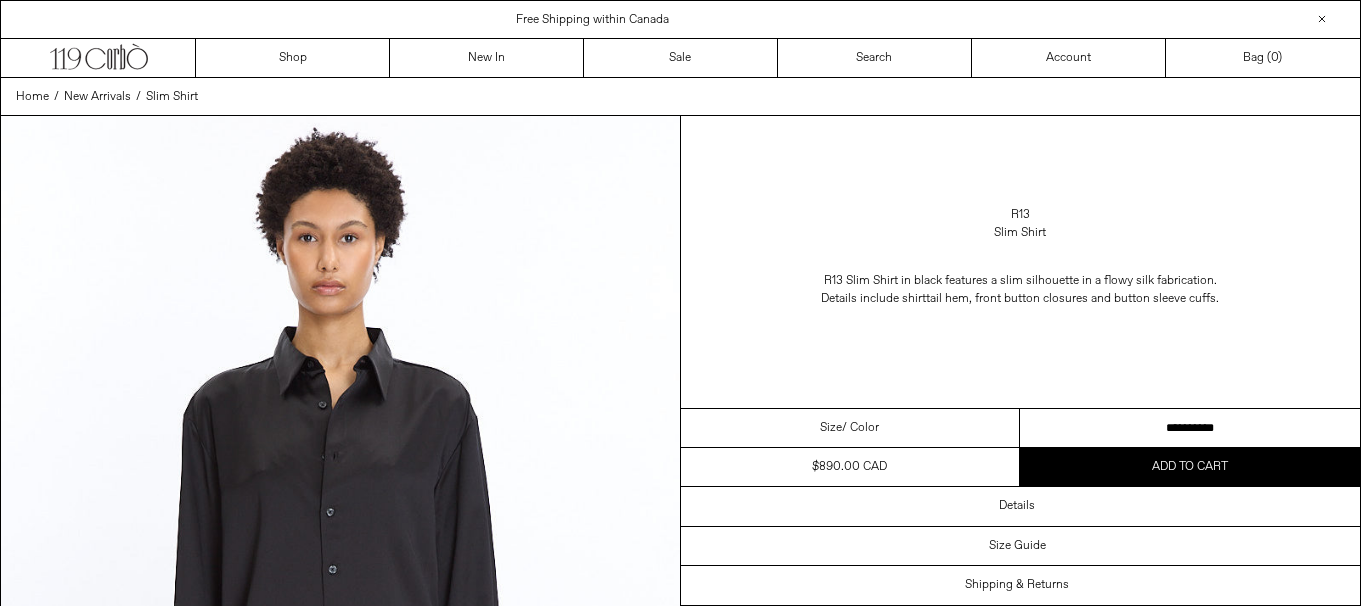 scroll, scrollTop: 0, scrollLeft: 0, axis: both 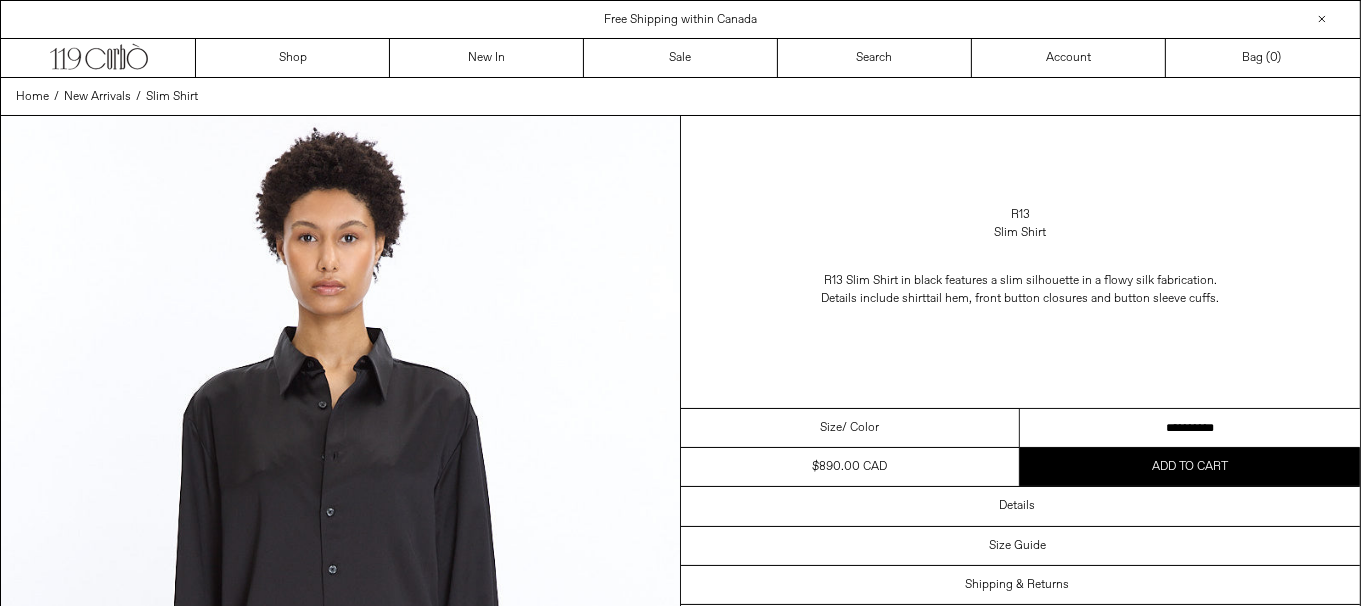 click on "**********" at bounding box center (1190, 428) 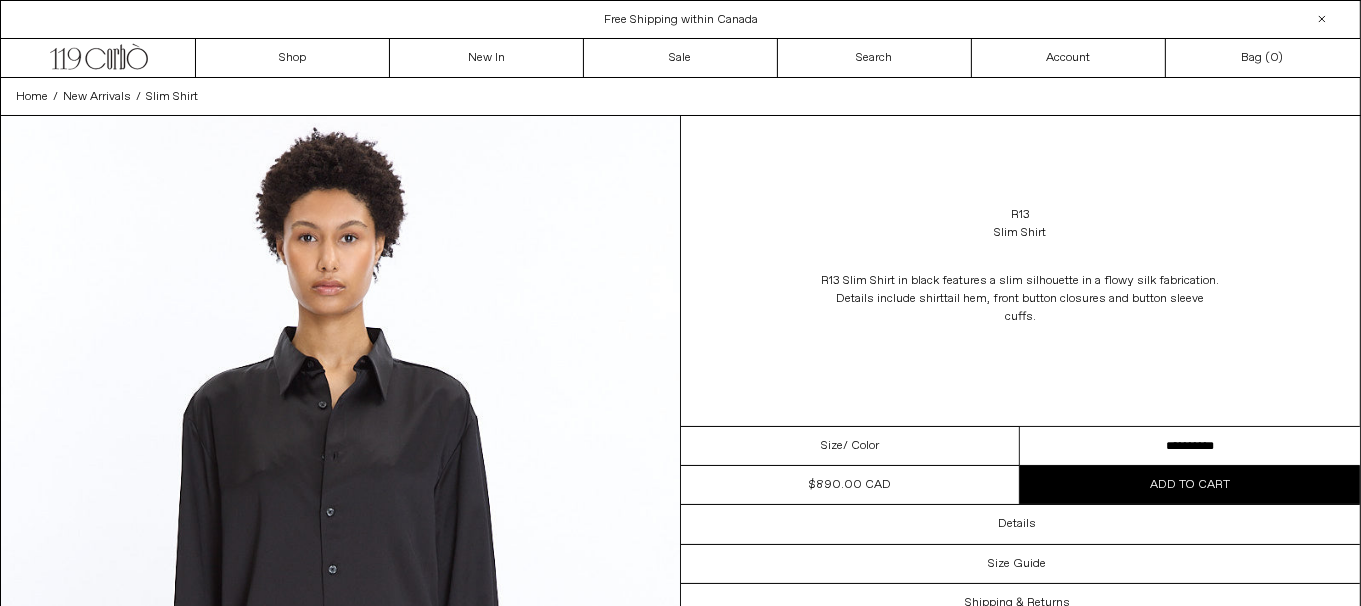 scroll, scrollTop: 0, scrollLeft: 0, axis: both 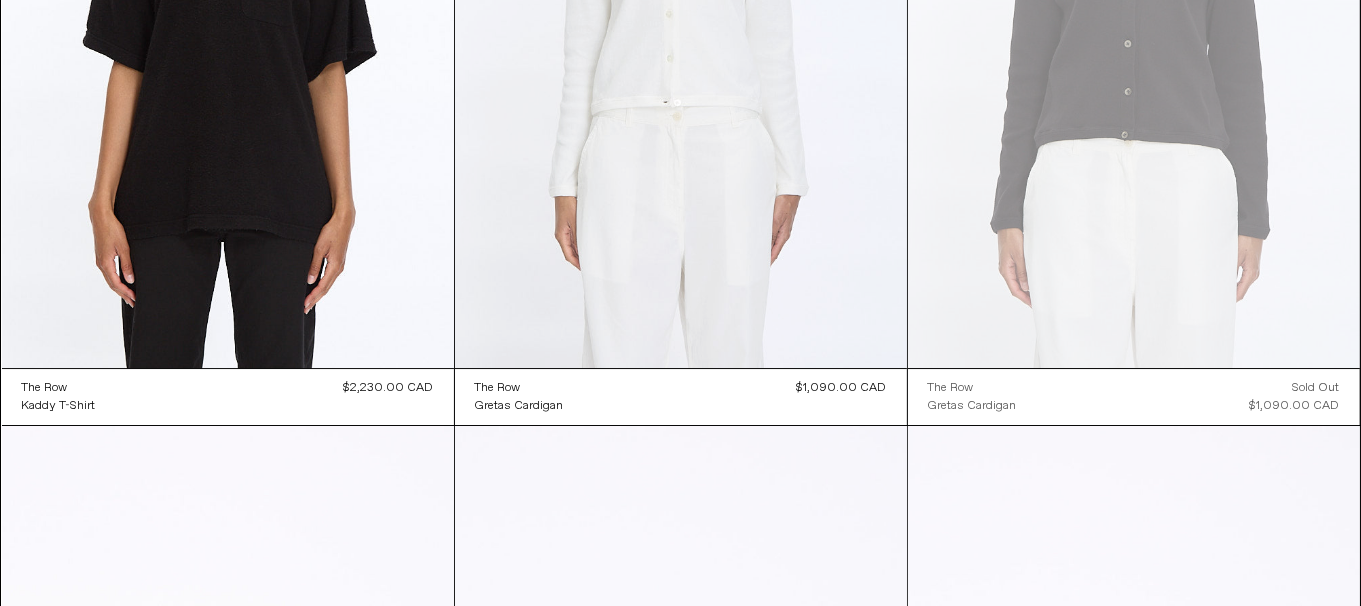 click at bounding box center [681, 29] 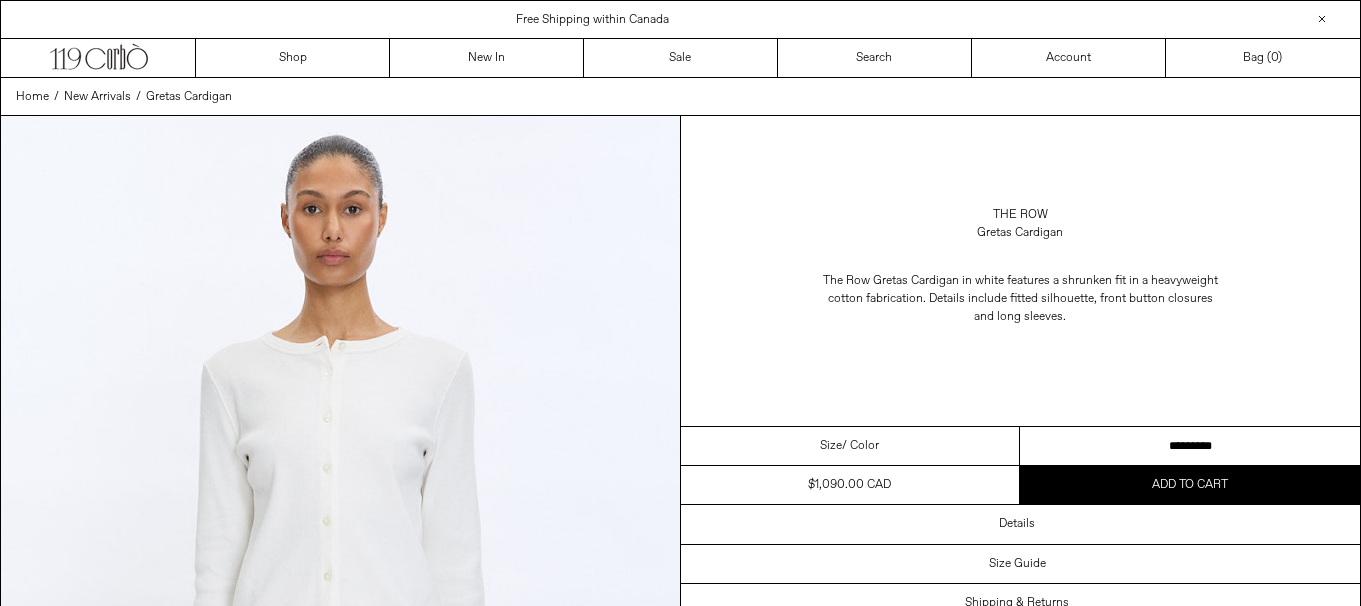 click on "**********" at bounding box center [1190, 446] 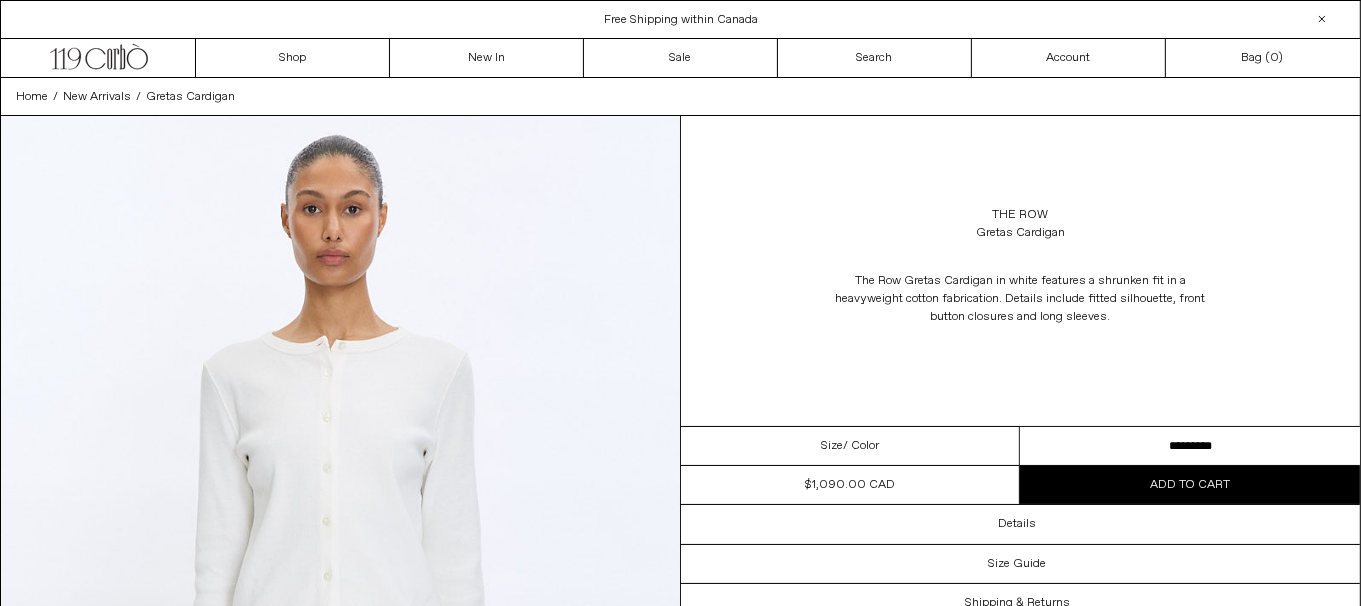scroll, scrollTop: 0, scrollLeft: 0, axis: both 